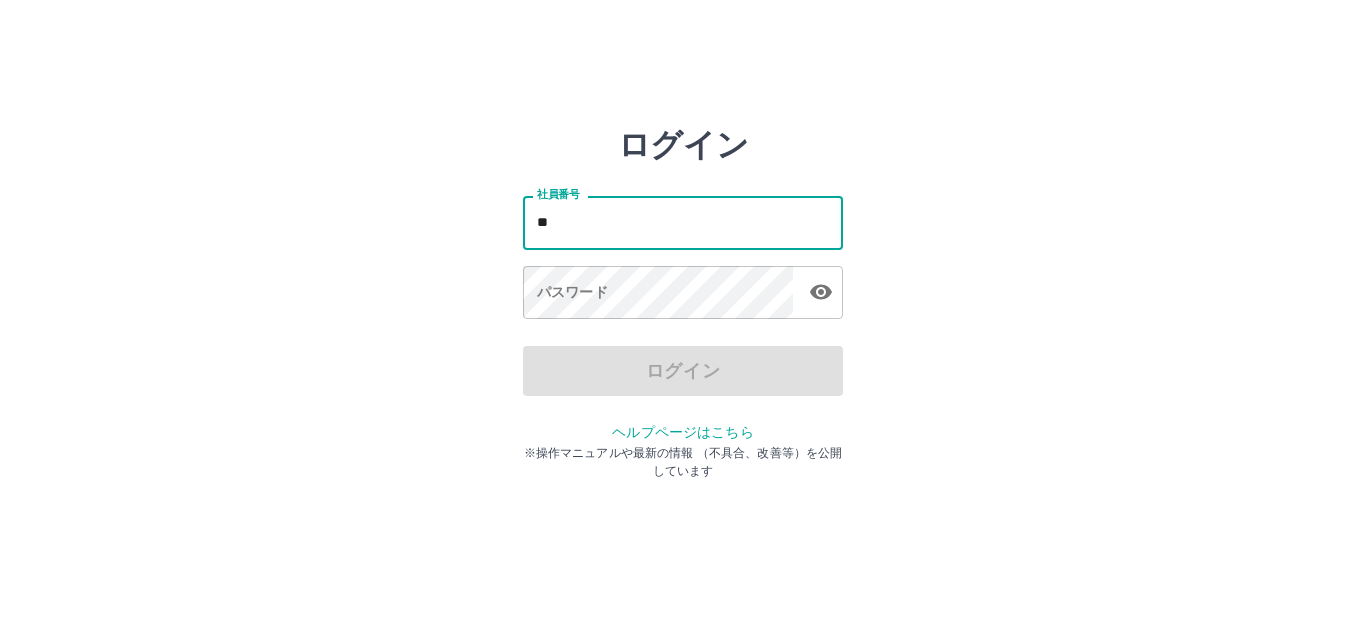 scroll, scrollTop: 0, scrollLeft: 0, axis: both 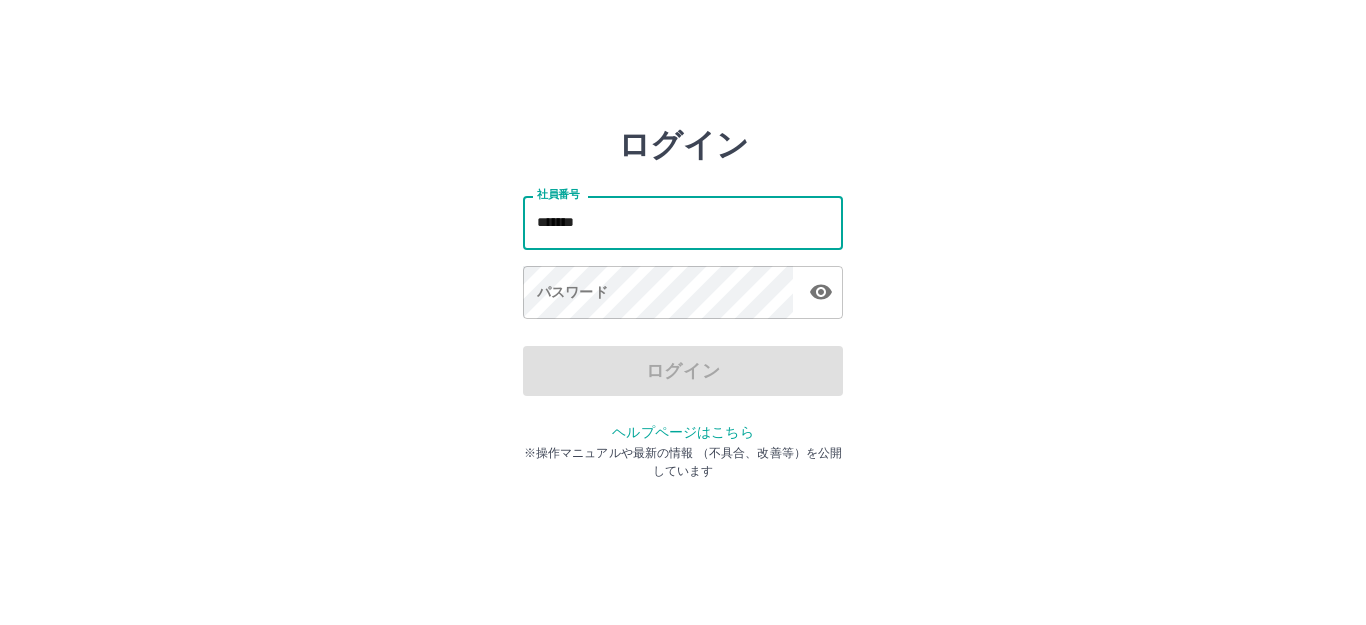 type on "*******" 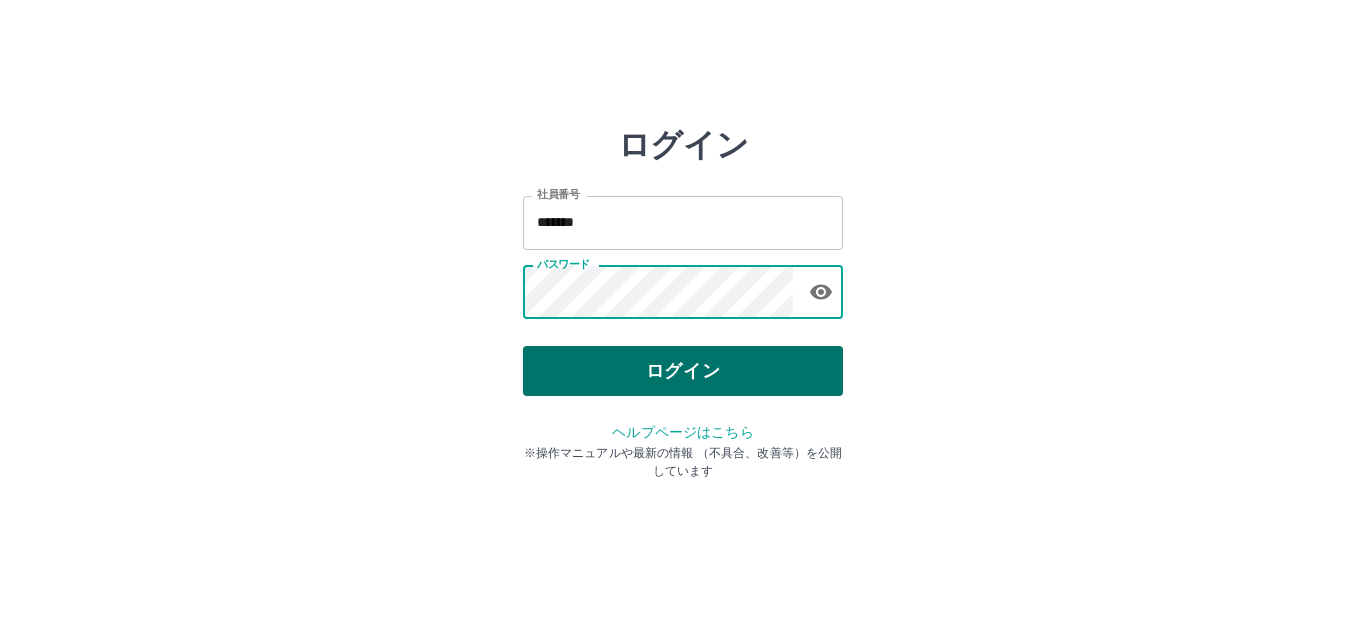 click on "ログイン" at bounding box center (683, 371) 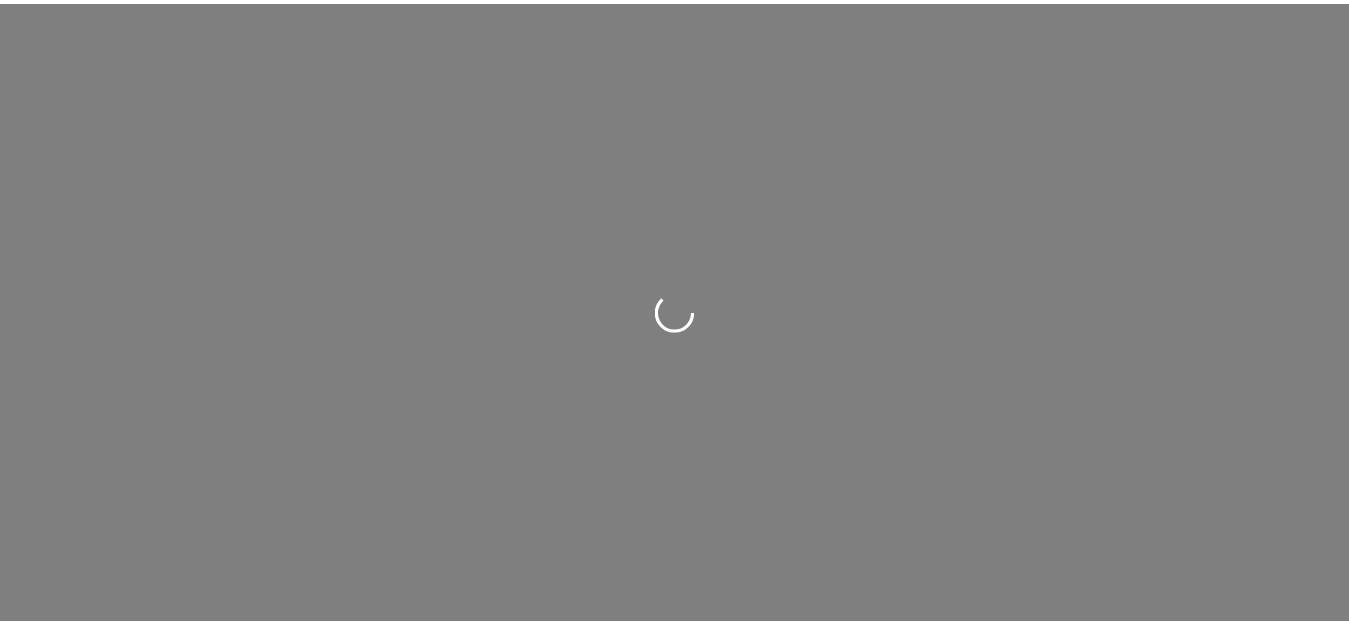 scroll, scrollTop: 0, scrollLeft: 0, axis: both 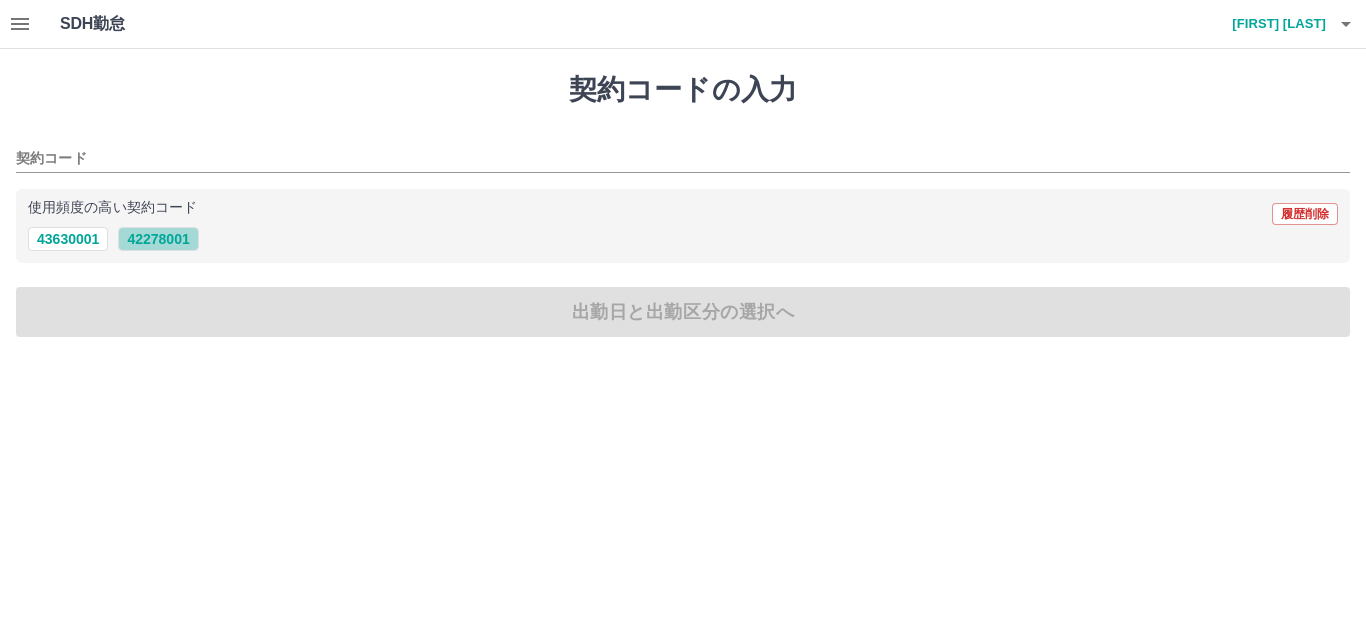 click on "42278001" at bounding box center [158, 239] 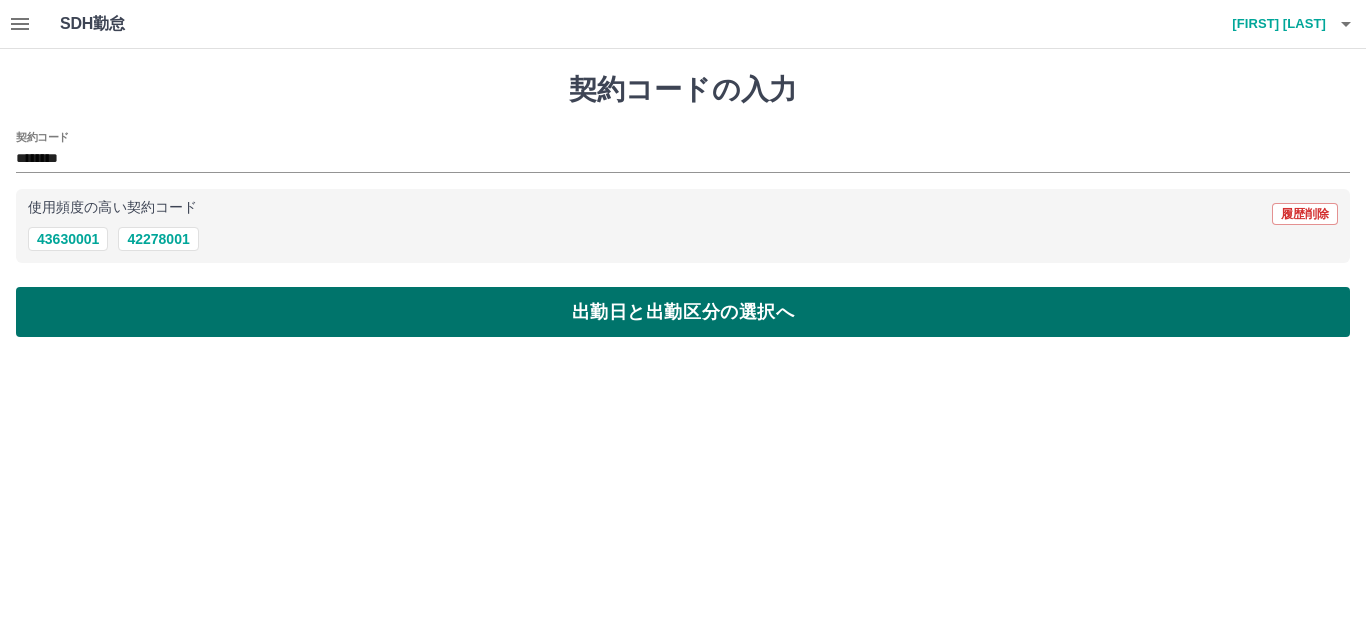 click on "出勤日と出勤区分の選択へ" at bounding box center [683, 312] 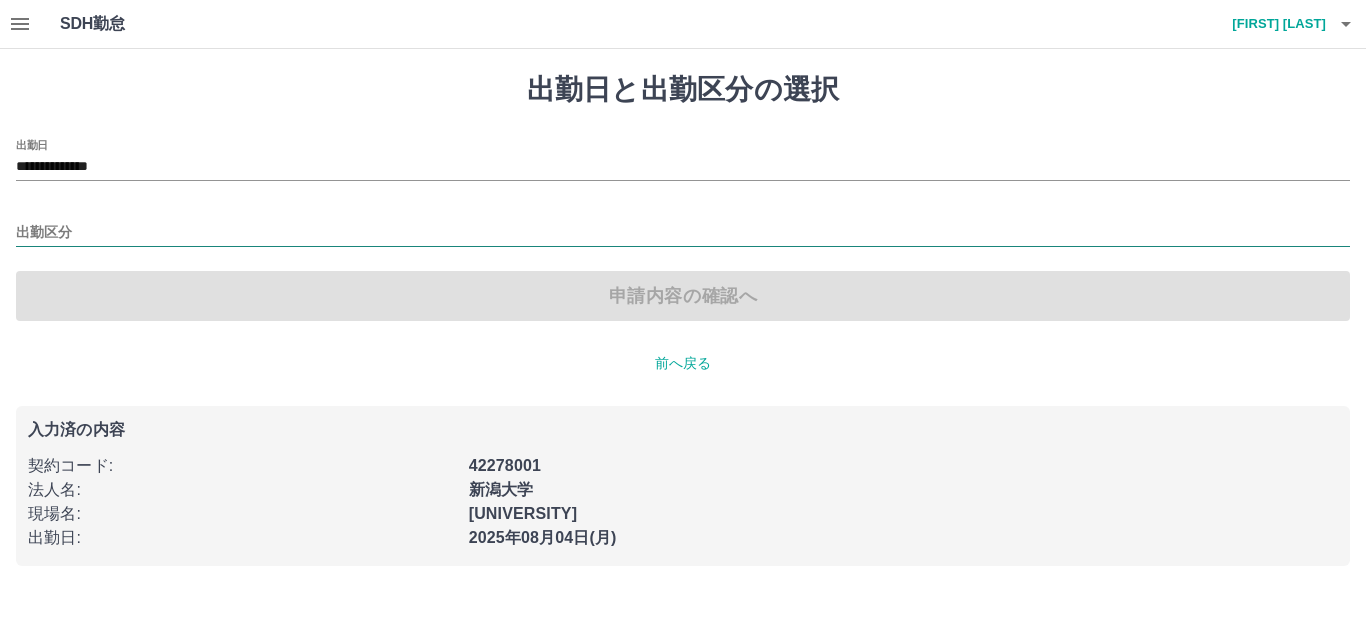 click on "出勤区分" at bounding box center [683, 233] 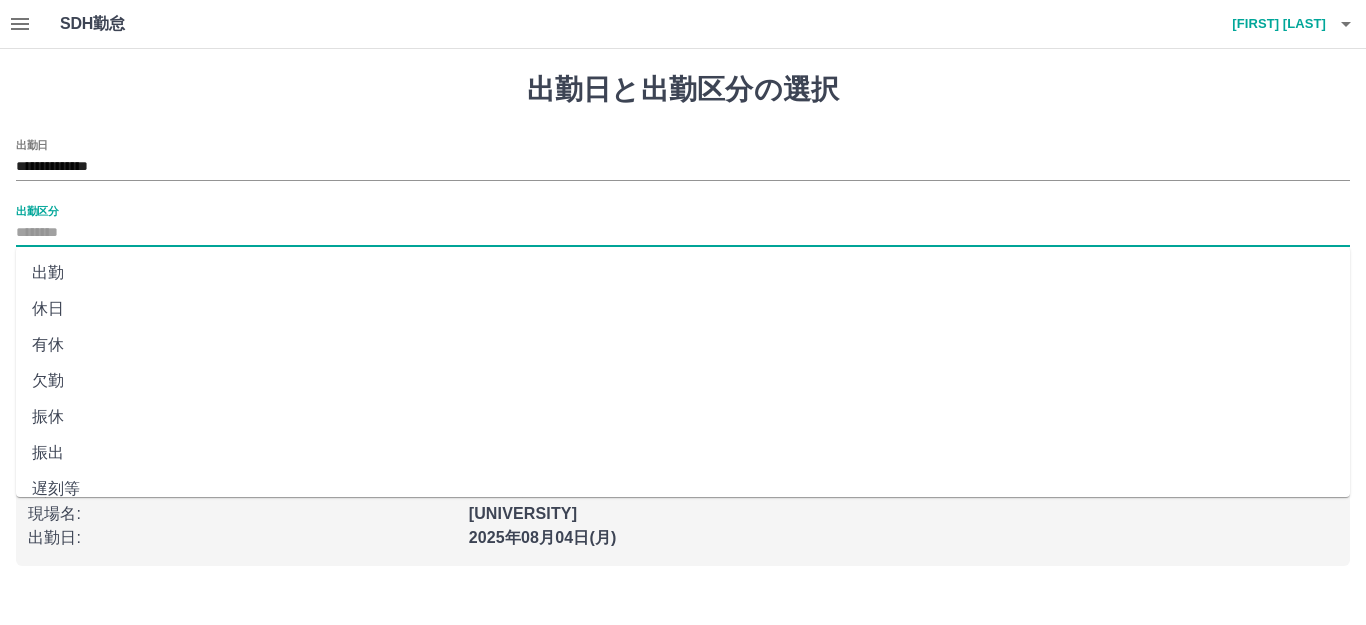 click on "出勤" at bounding box center [683, 273] 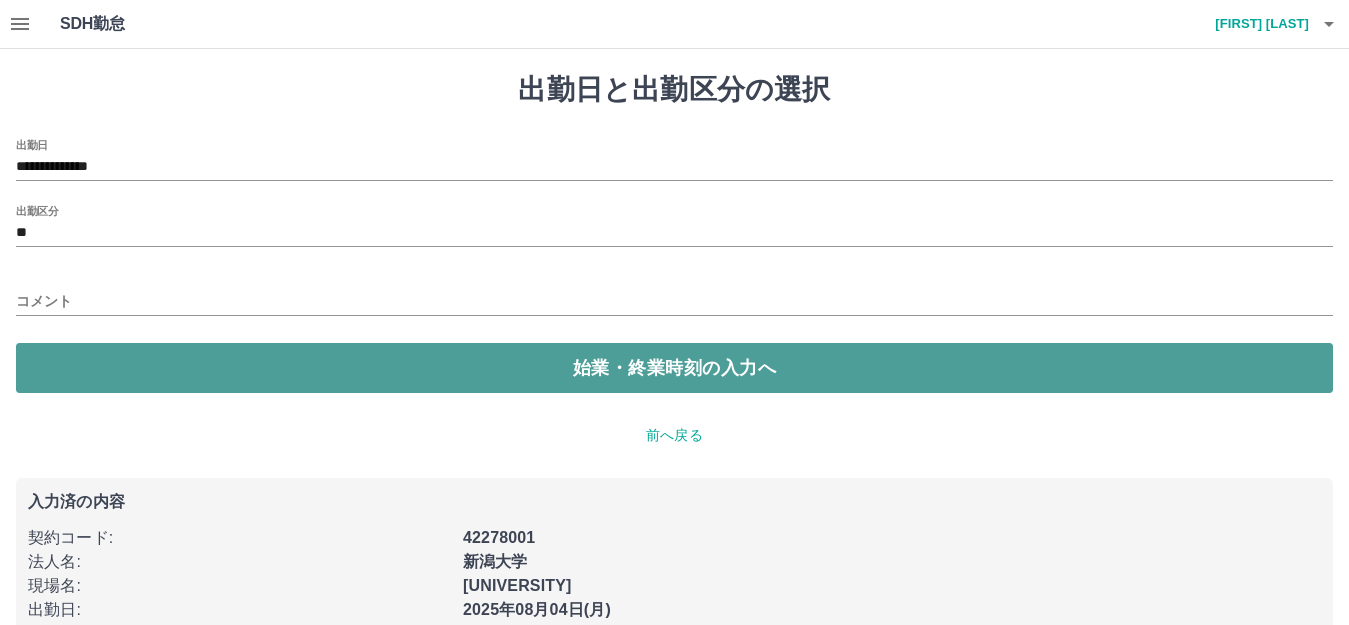 click on "始業・終業時刻の入力へ" at bounding box center (674, 368) 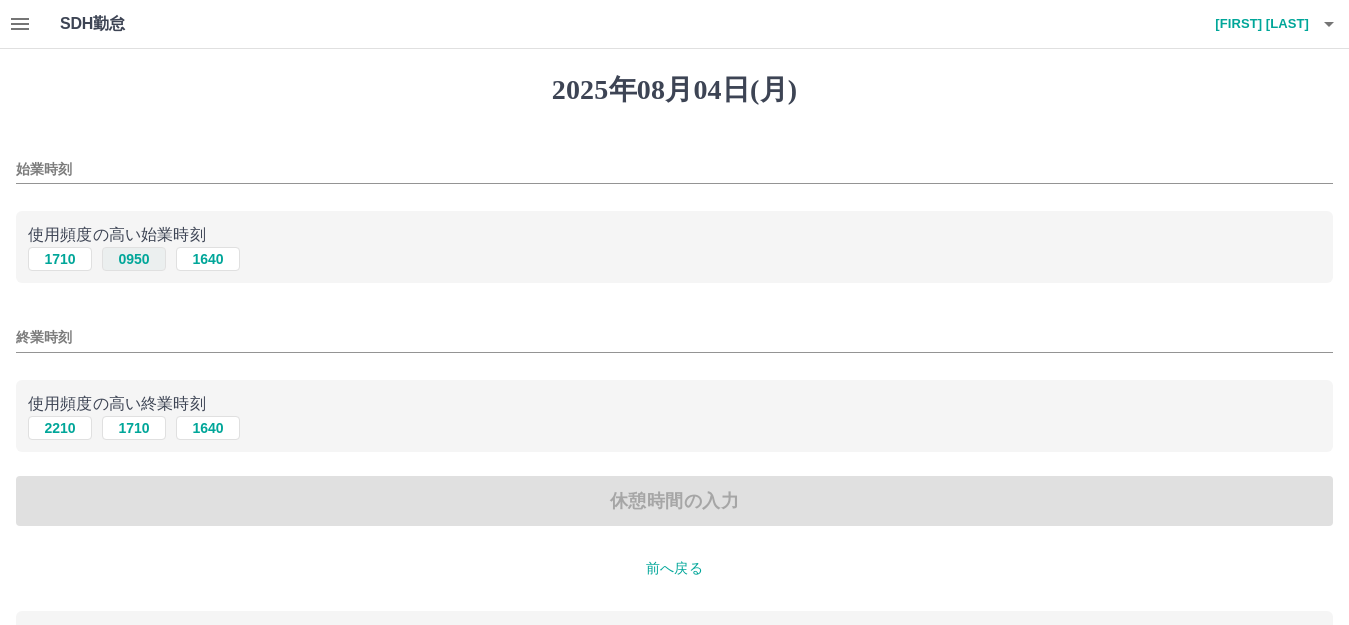 click on "0950" at bounding box center [134, 259] 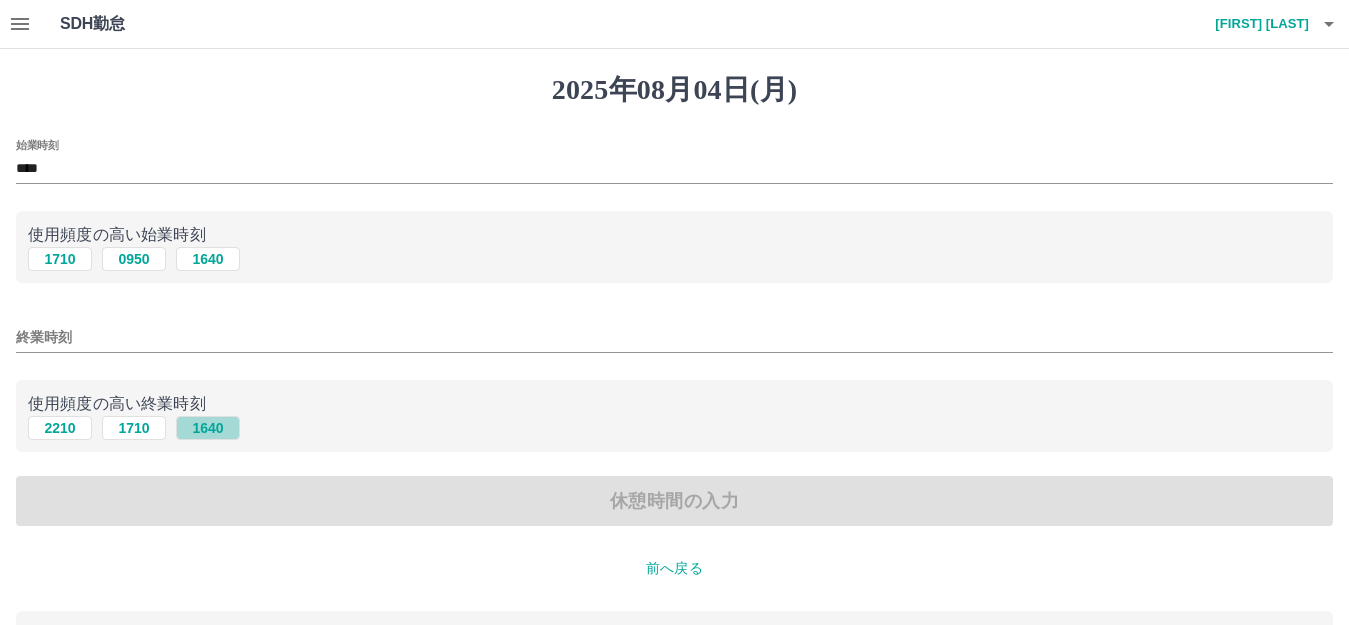 click on "1640" at bounding box center [208, 428] 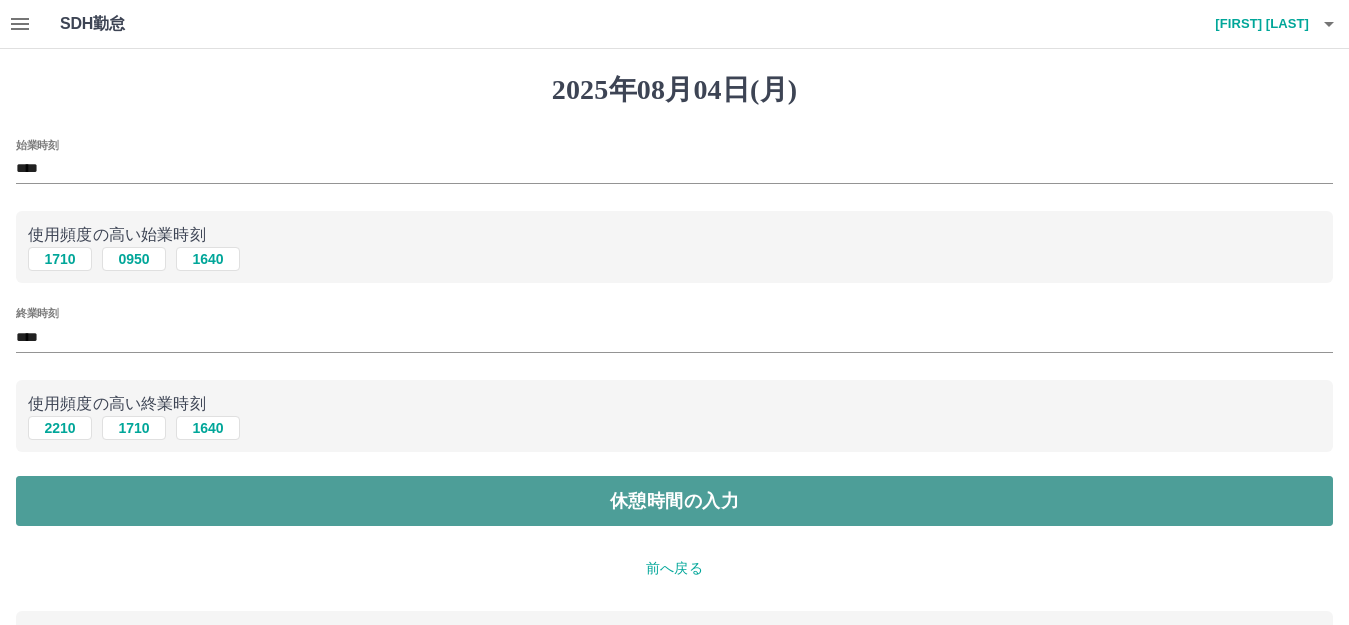 click on "休憩時間の入力" at bounding box center [674, 501] 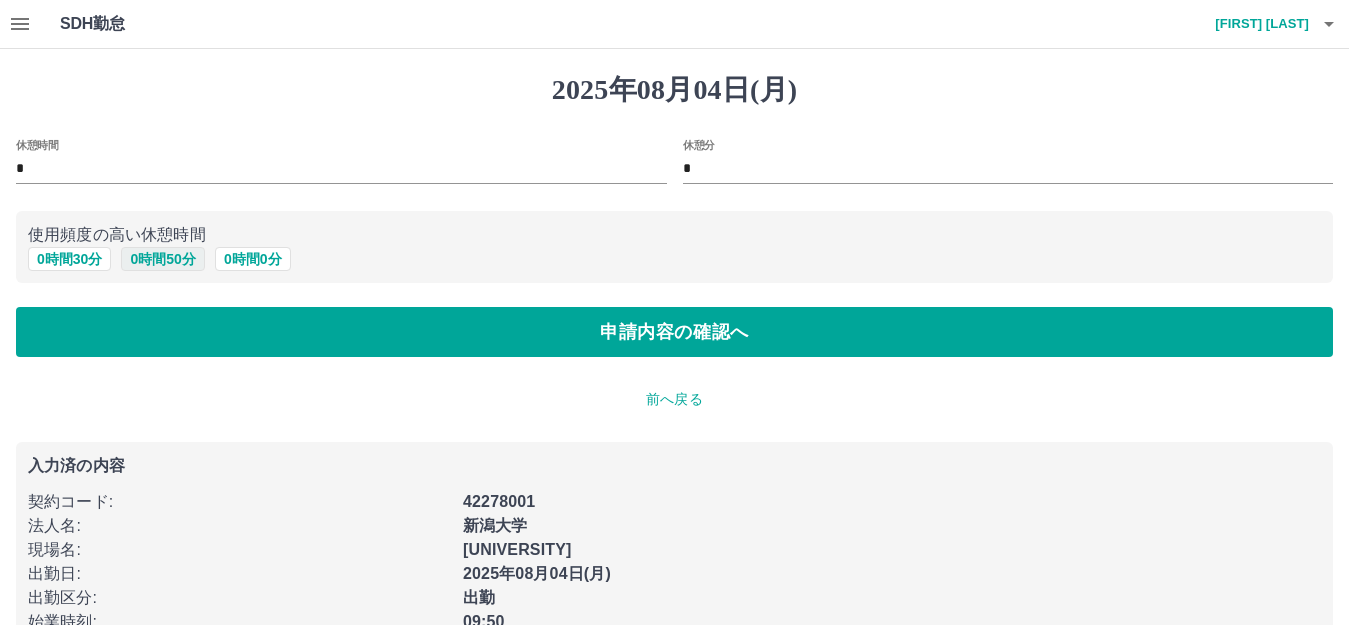 click on "0 時間 50 分" at bounding box center (162, 259) 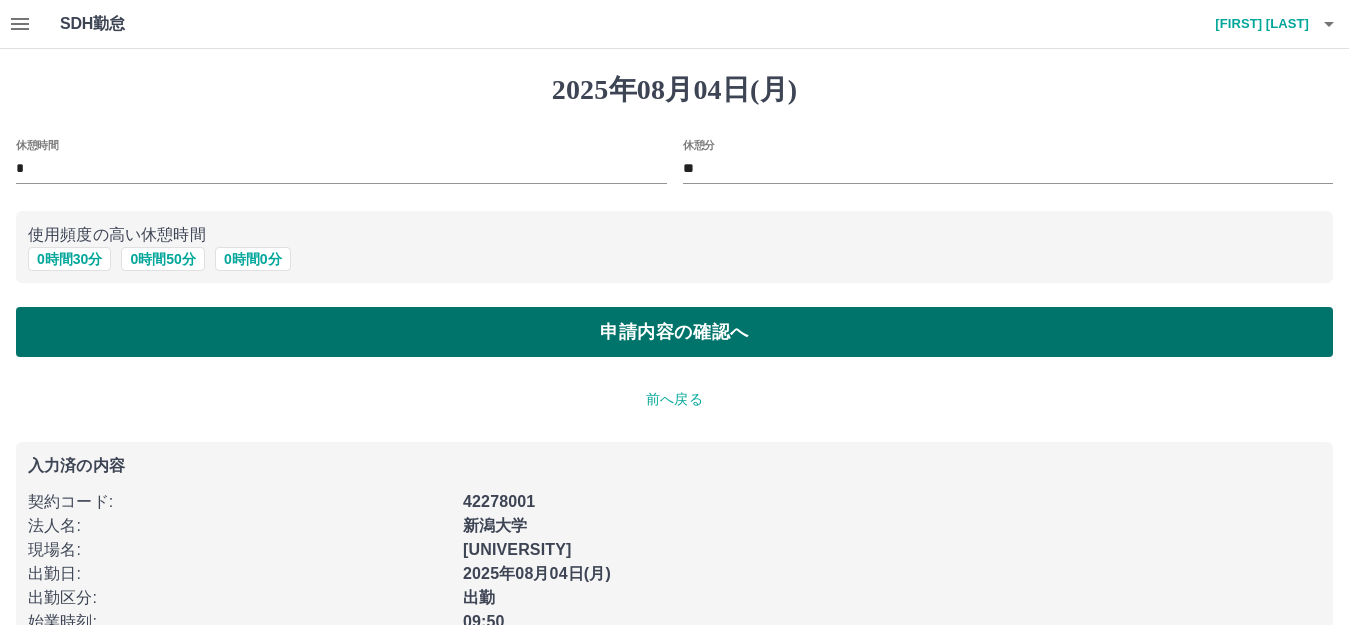 click on "申請内容の確認へ" at bounding box center (674, 332) 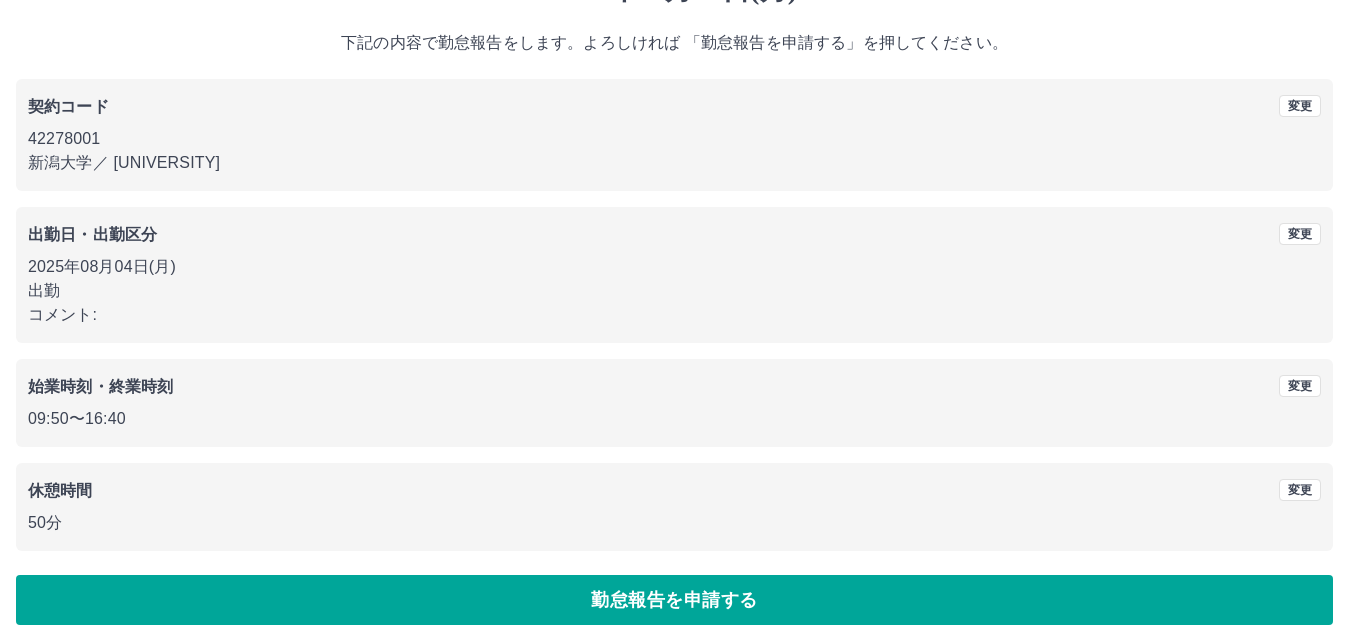 scroll, scrollTop: 124, scrollLeft: 0, axis: vertical 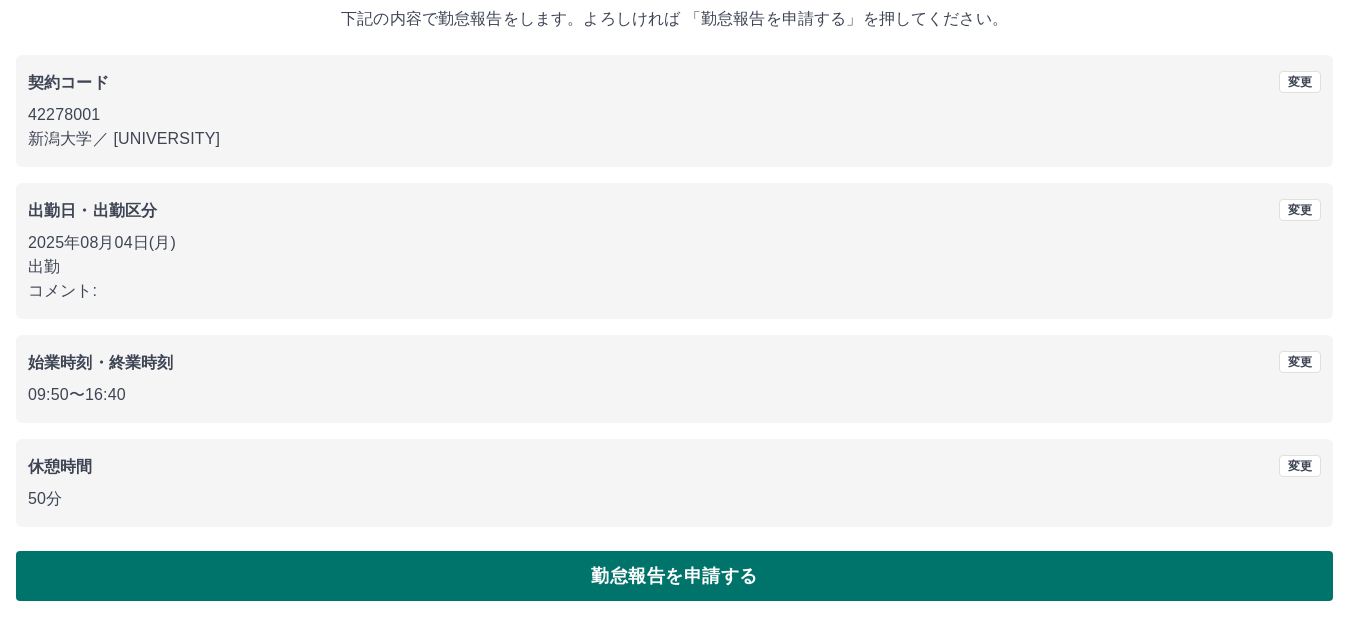 click on "勤怠報告を申請する" at bounding box center (674, 576) 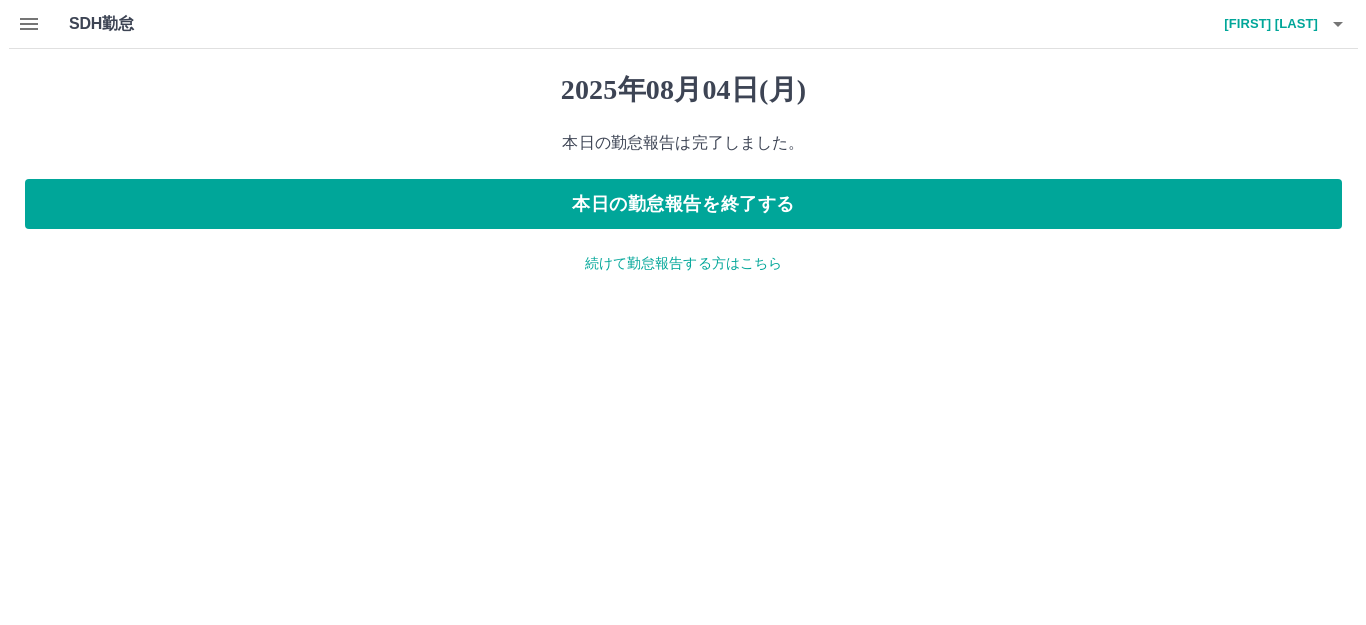 scroll, scrollTop: 0, scrollLeft: 0, axis: both 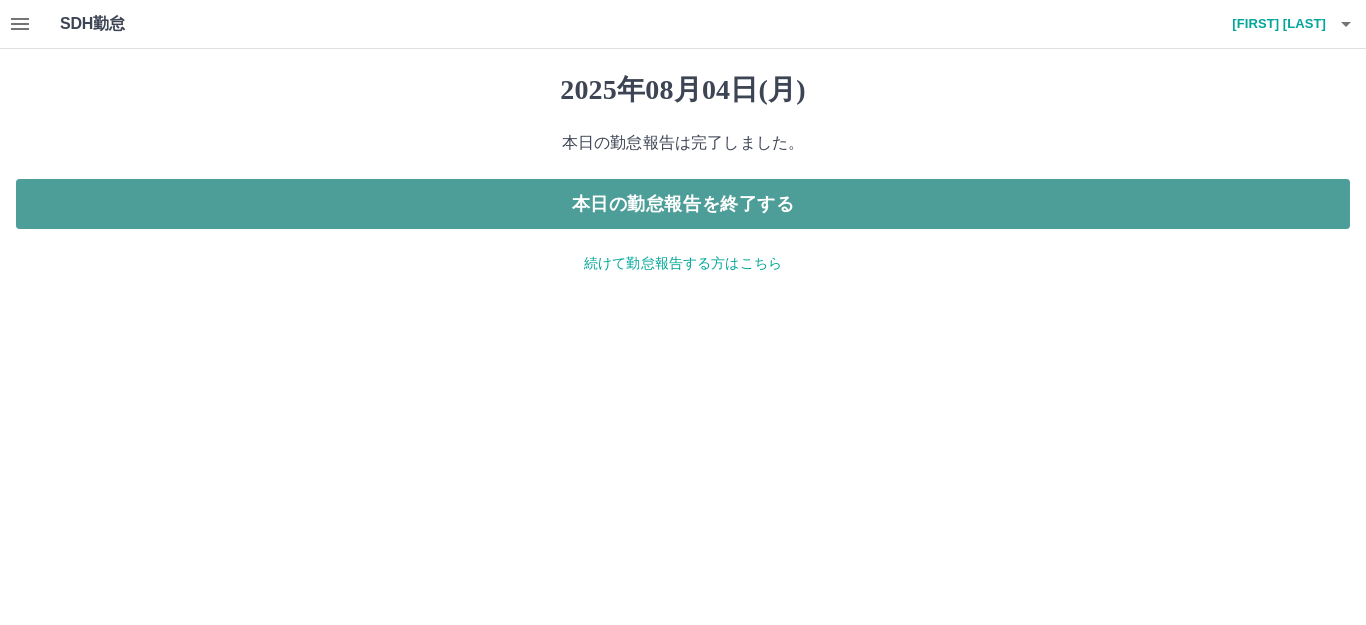 click on "本日の勤怠報告を終了する" at bounding box center (683, 204) 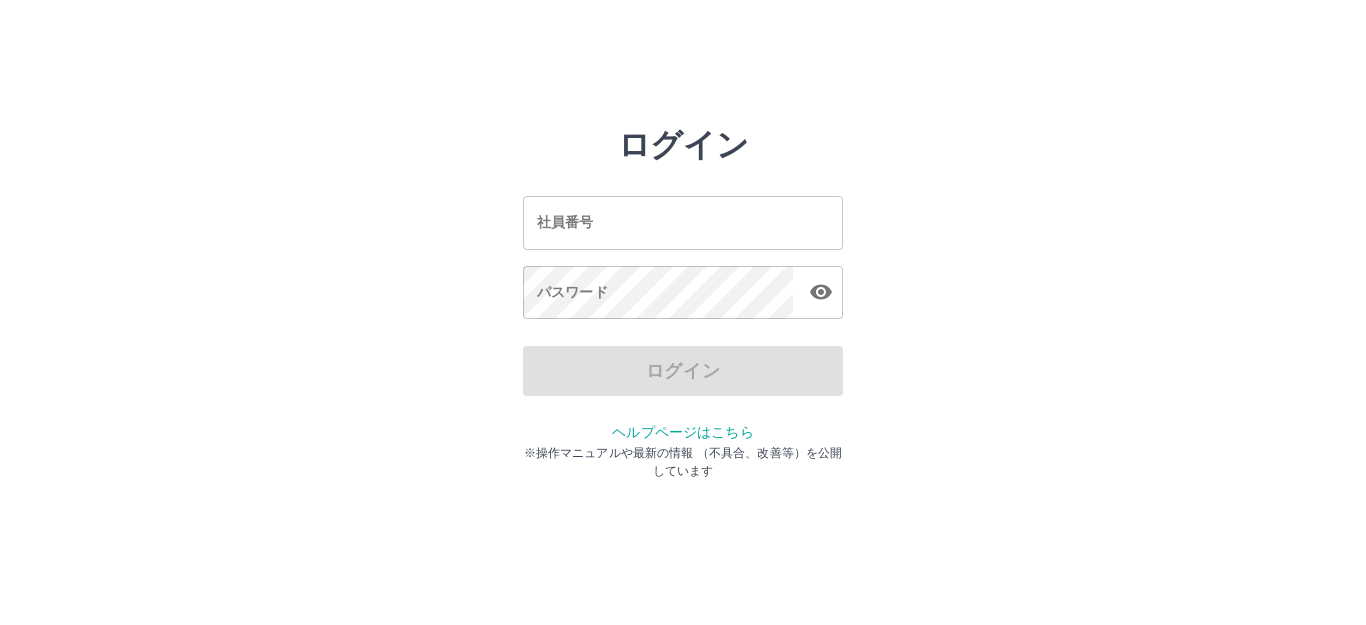 scroll, scrollTop: 0, scrollLeft: 0, axis: both 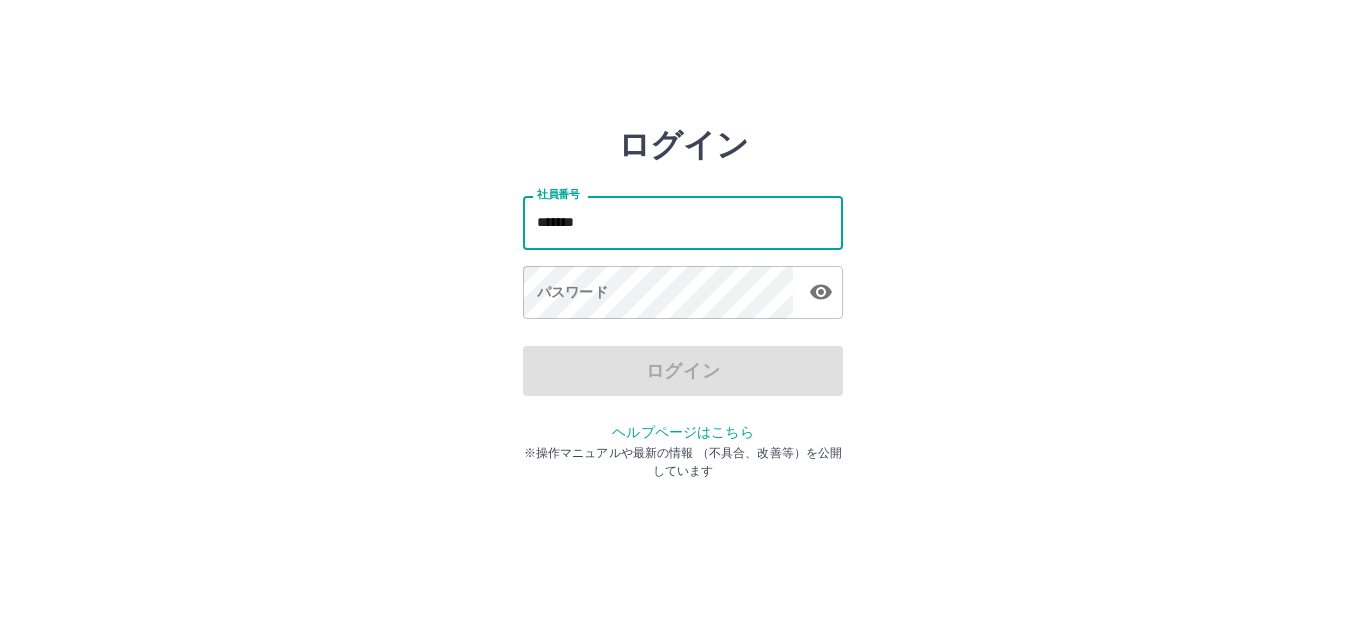 type on "*******" 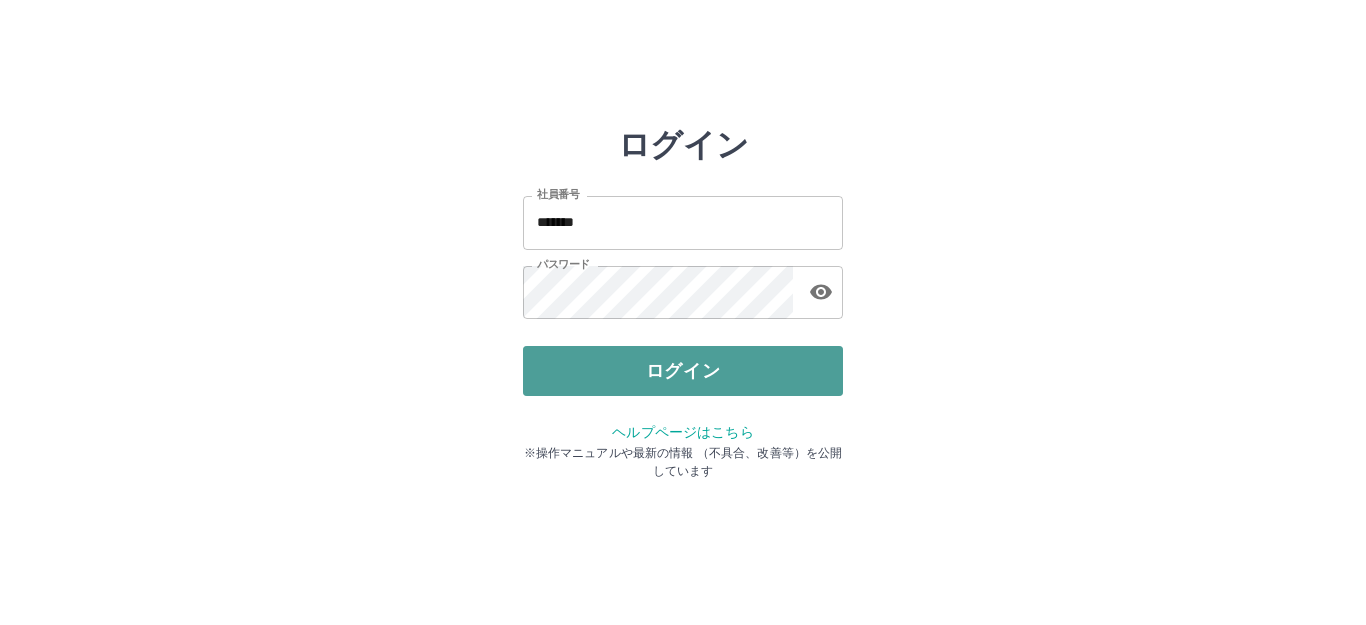 click on "ログイン" at bounding box center (683, 371) 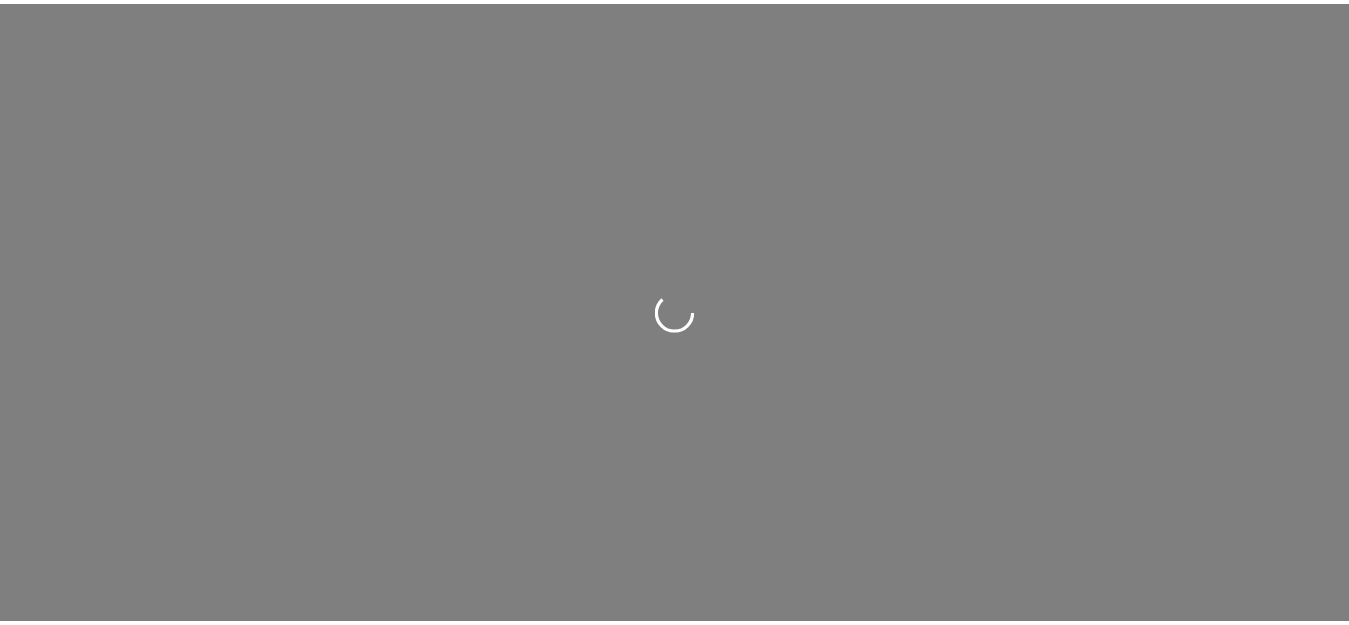 scroll, scrollTop: 0, scrollLeft: 0, axis: both 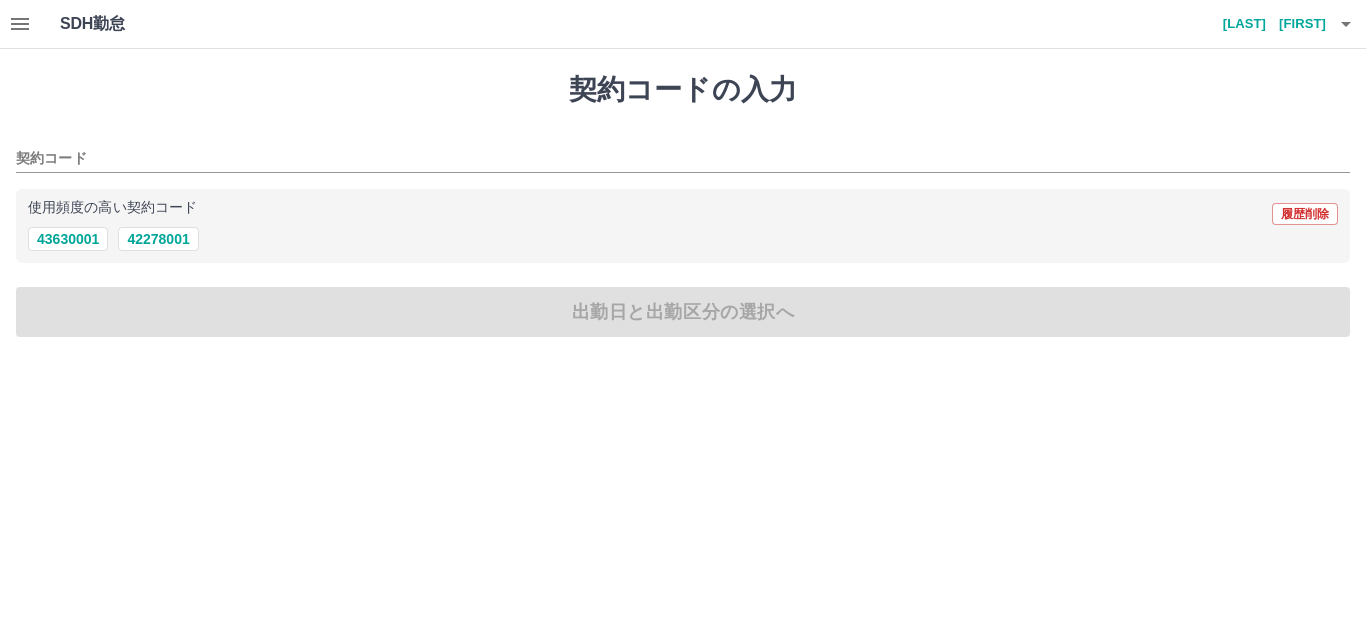 click on "[PHONE] [PHONE]" at bounding box center [683, 239] 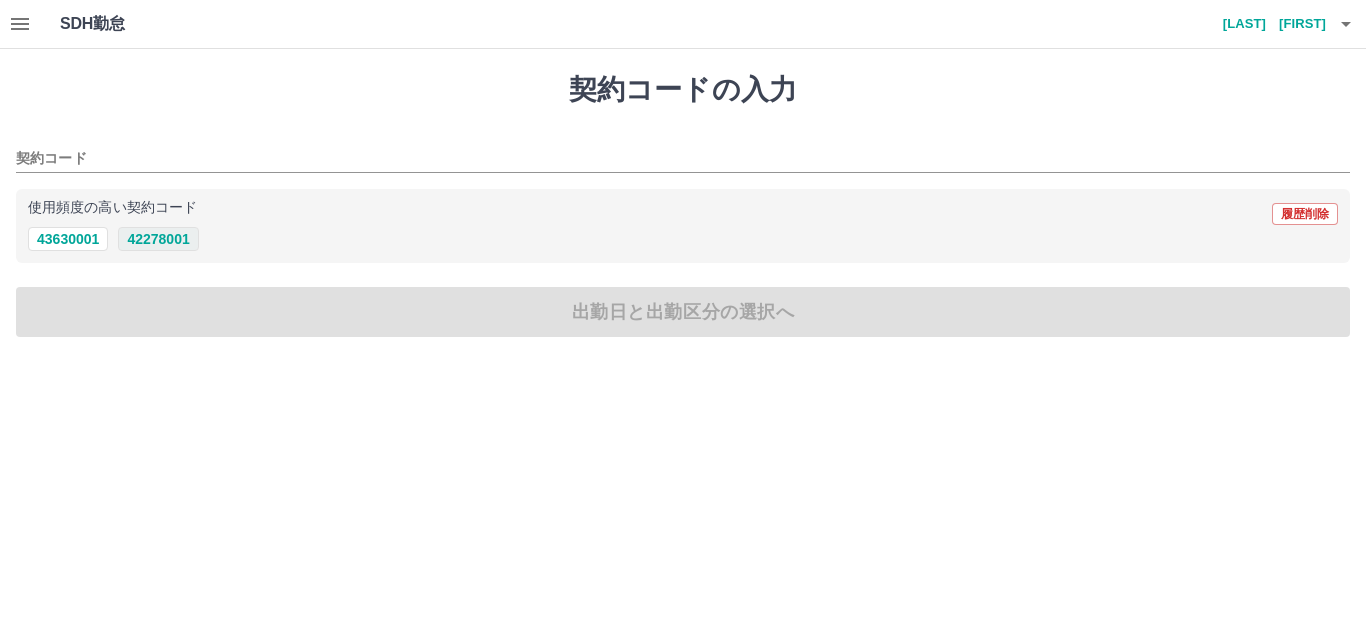 click on "42278001" at bounding box center [158, 239] 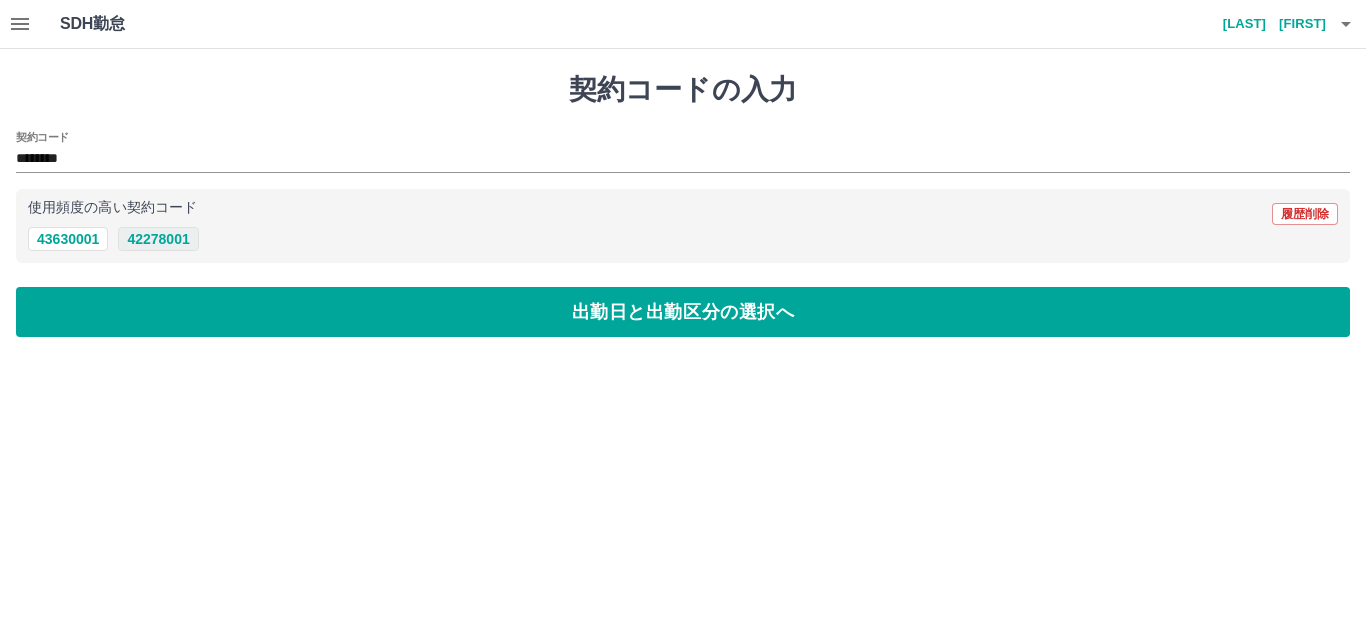 type on "********" 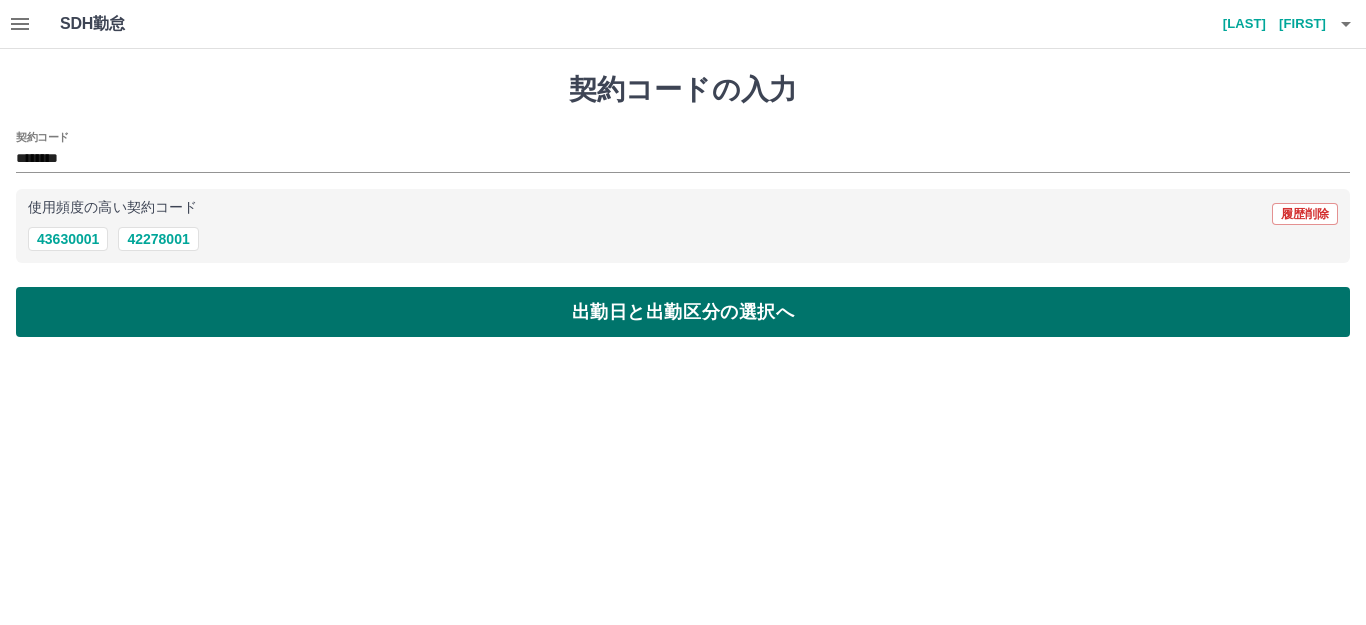 click on "出勤日と出勤区分の選択へ" at bounding box center (683, 312) 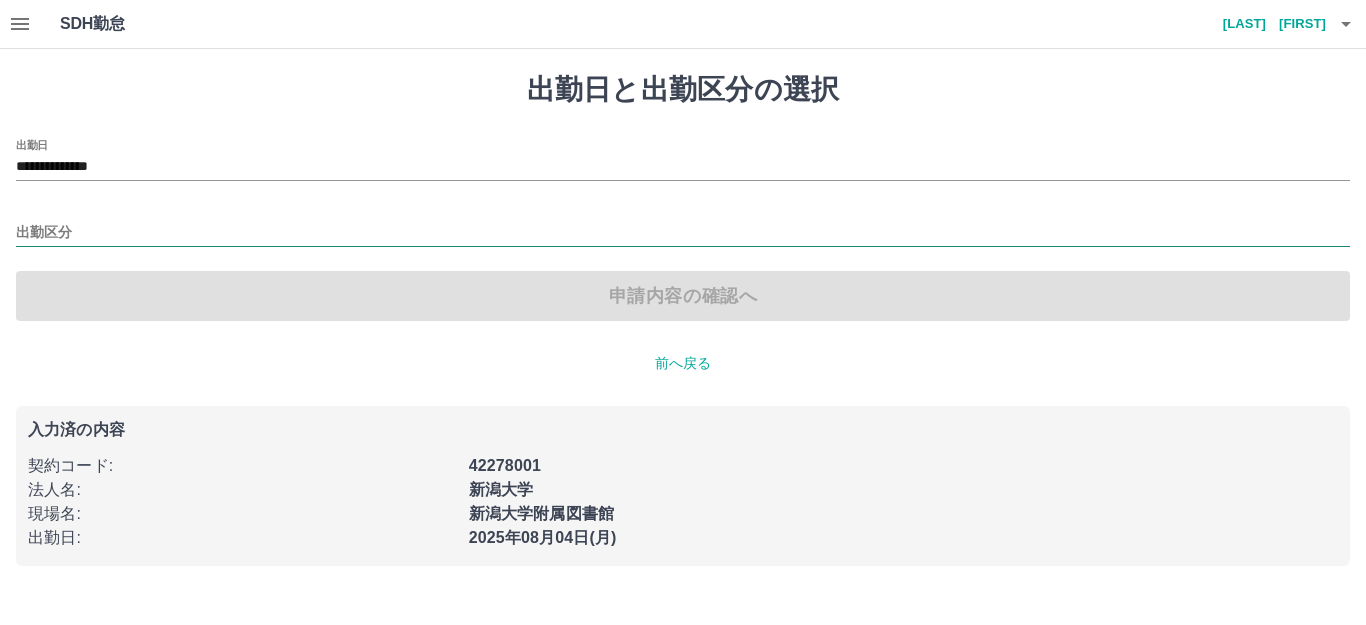 click on "出勤区分" at bounding box center (683, 233) 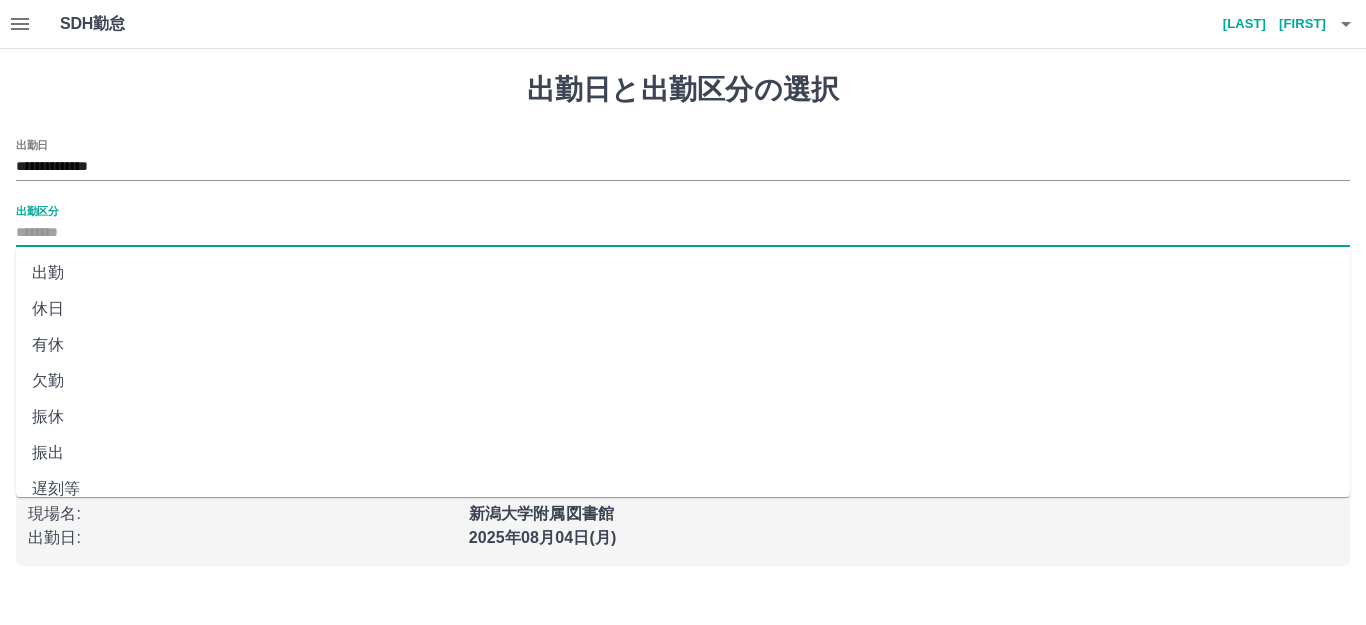 click on "出勤" at bounding box center (683, 273) 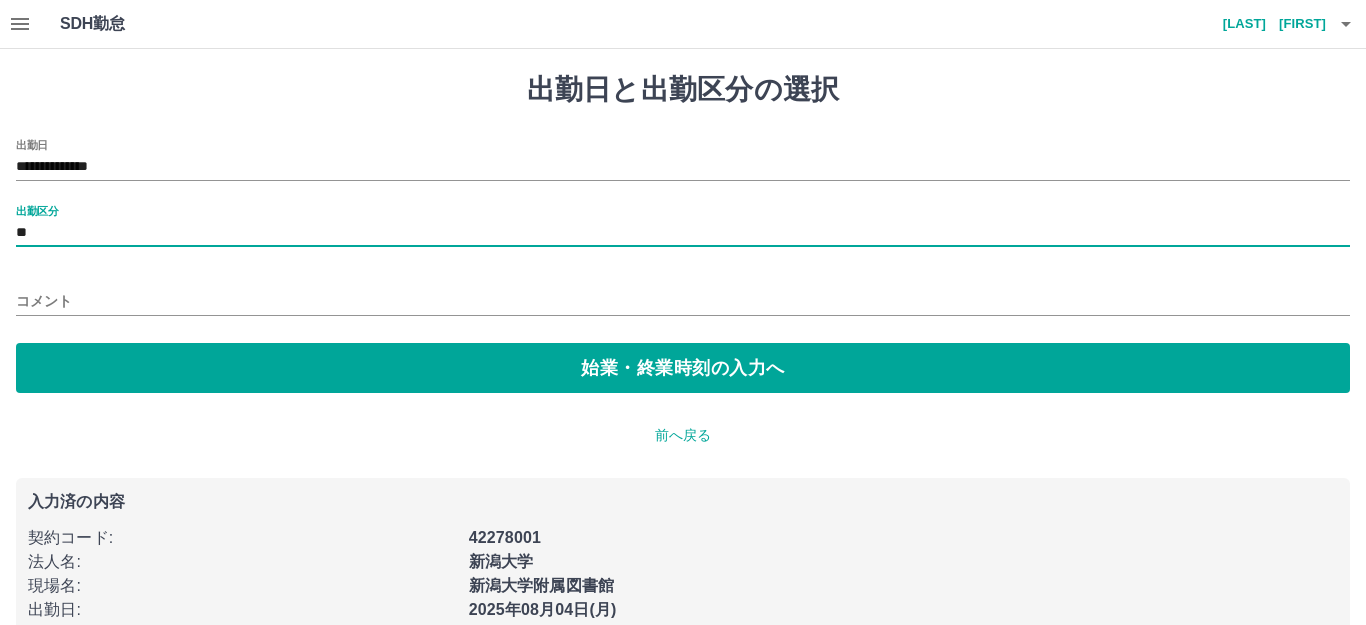 type on "**" 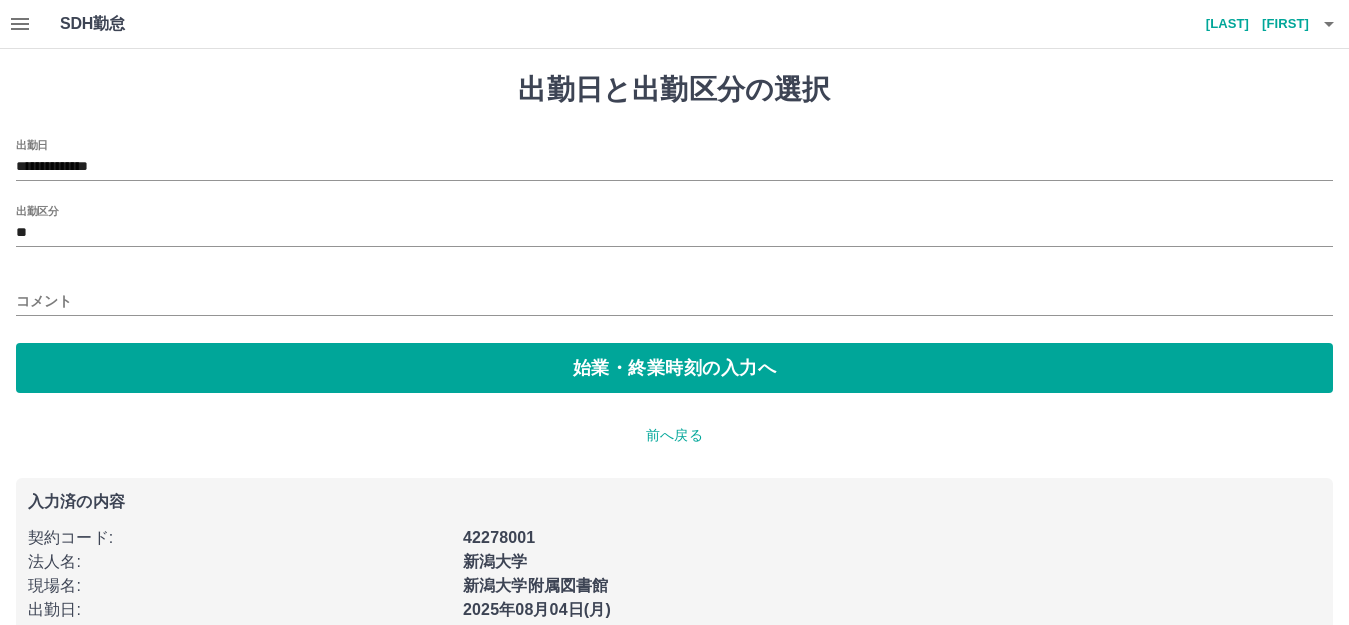 click on "[LAST]　[FIRST]" at bounding box center [1249, 24] 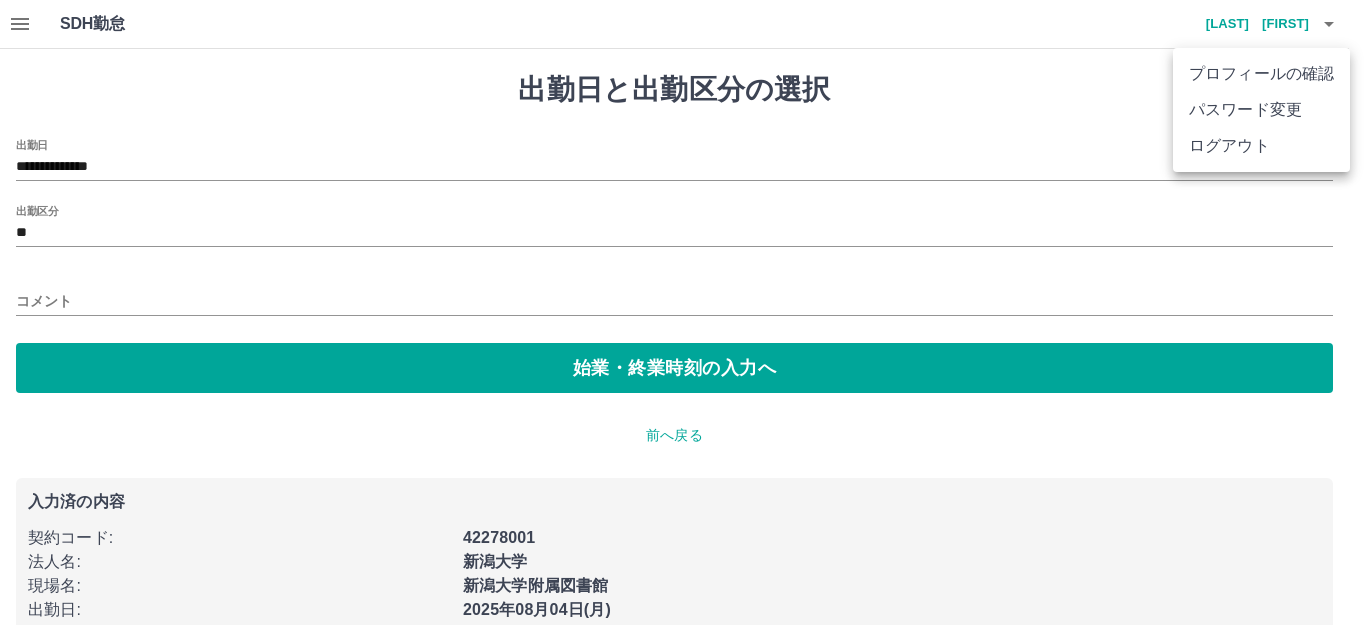 click at bounding box center (683, 312) 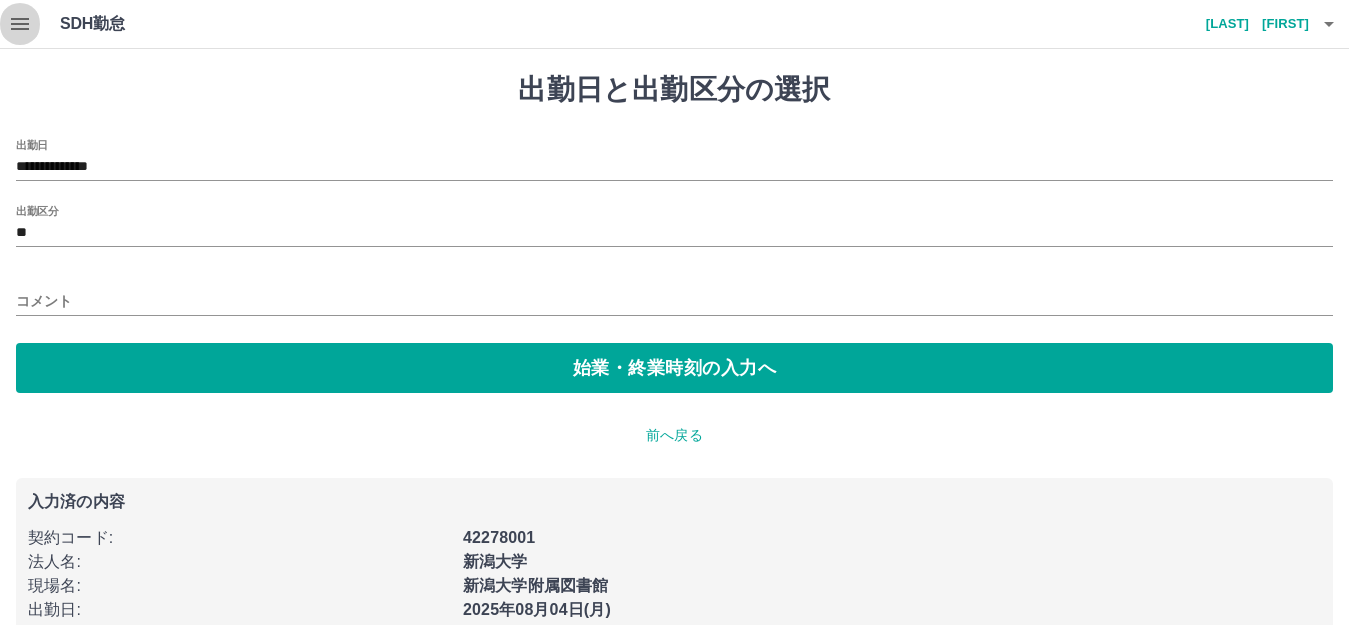 click 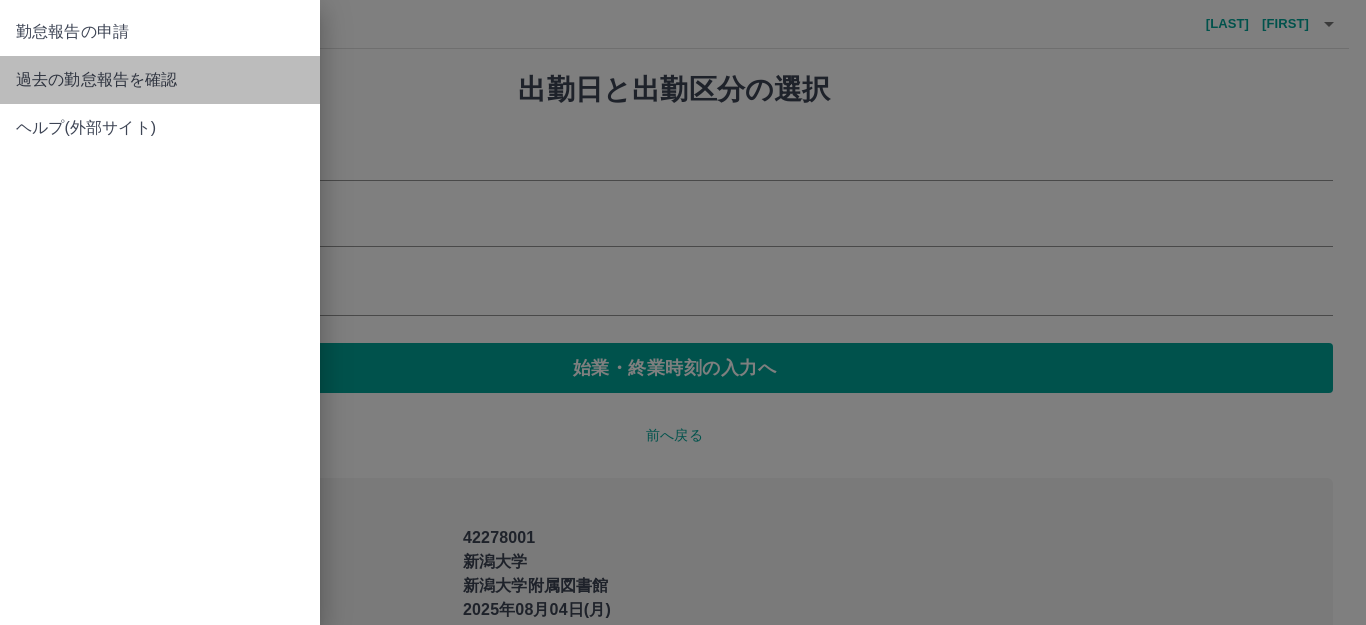 click on "過去の勤怠報告を確認" at bounding box center [160, 80] 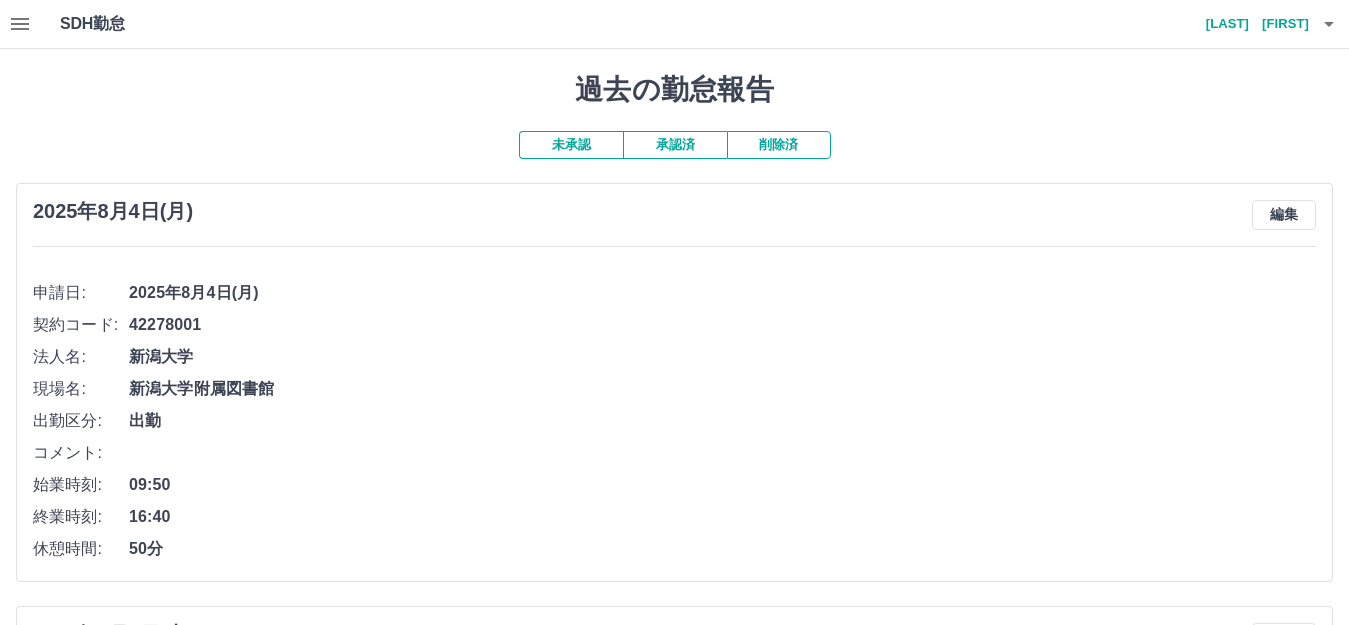 click on "未承認" at bounding box center (571, 145) 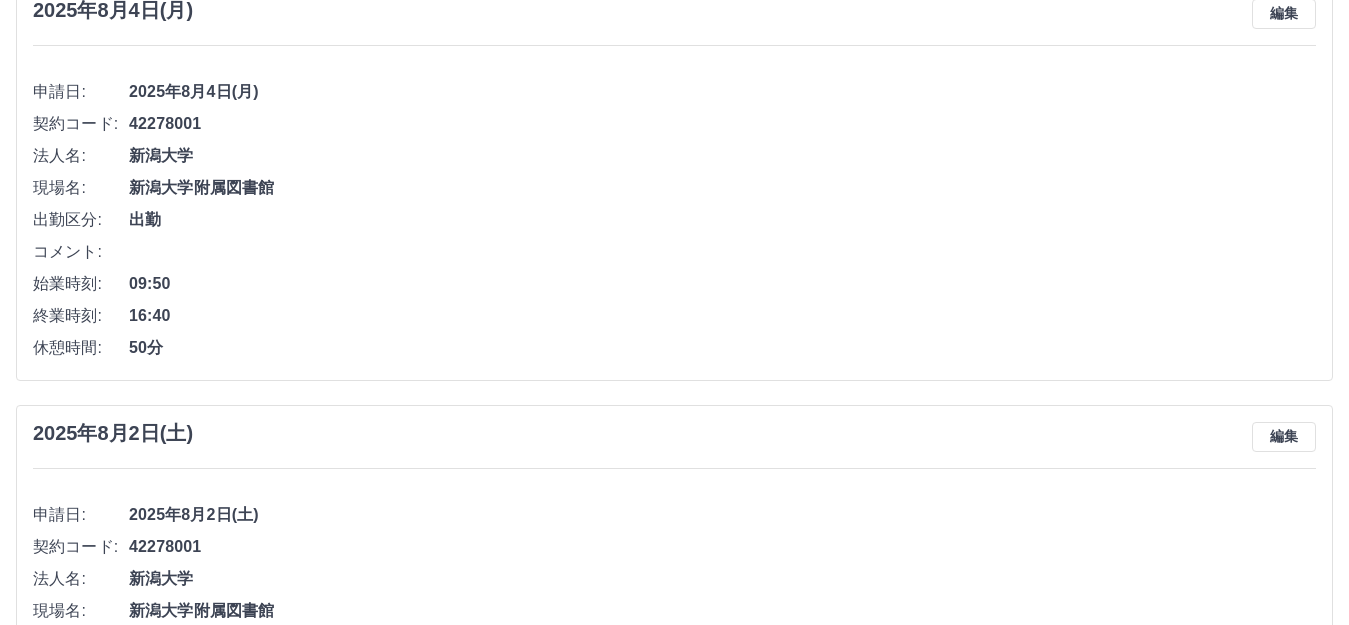 scroll, scrollTop: 200, scrollLeft: 0, axis: vertical 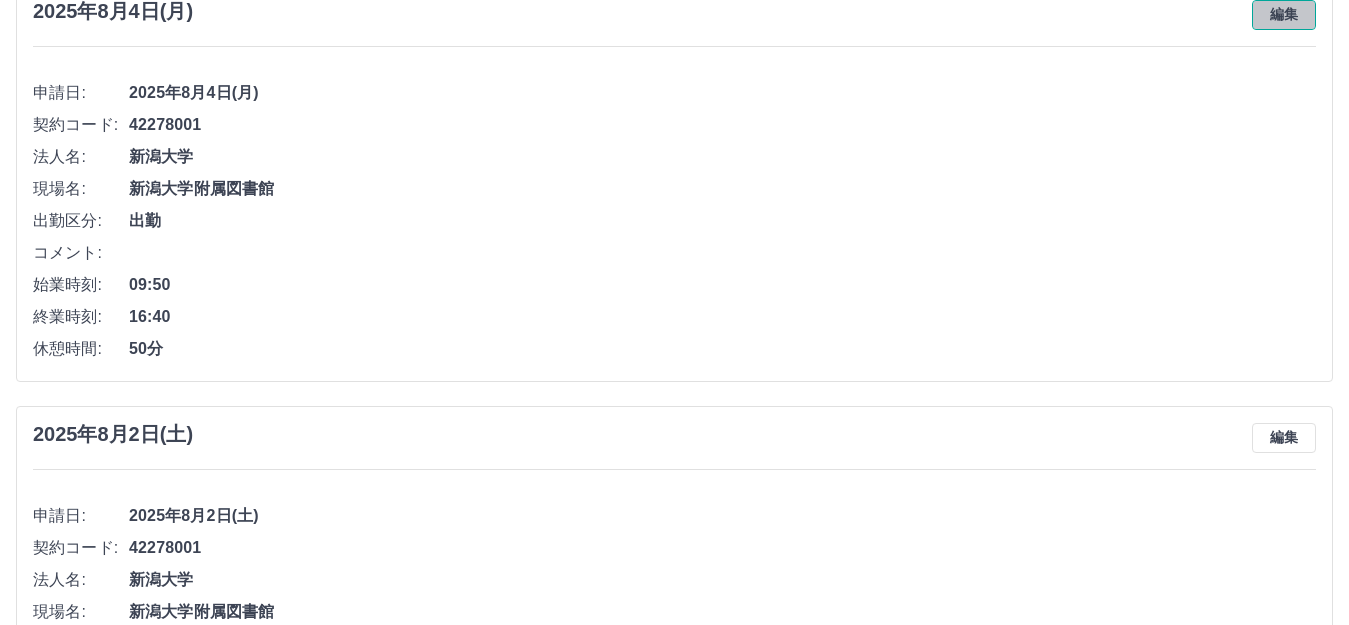 click on "編集" at bounding box center (1284, 15) 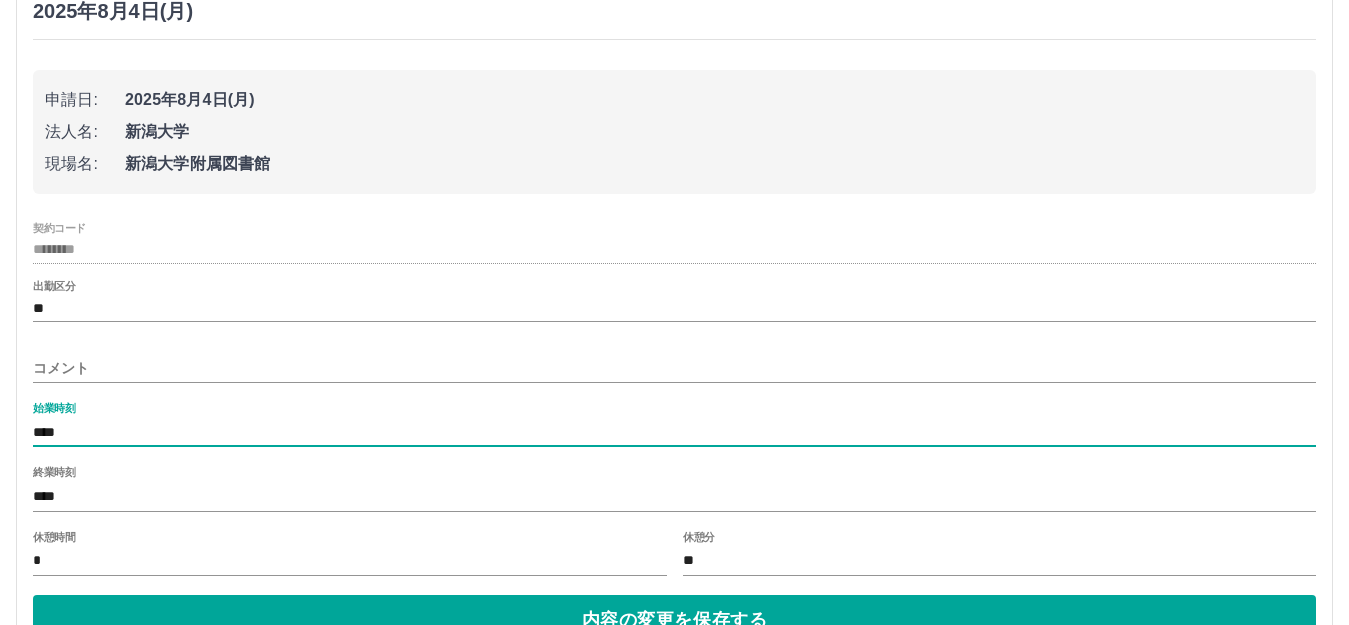 click on "****" at bounding box center [674, 432] 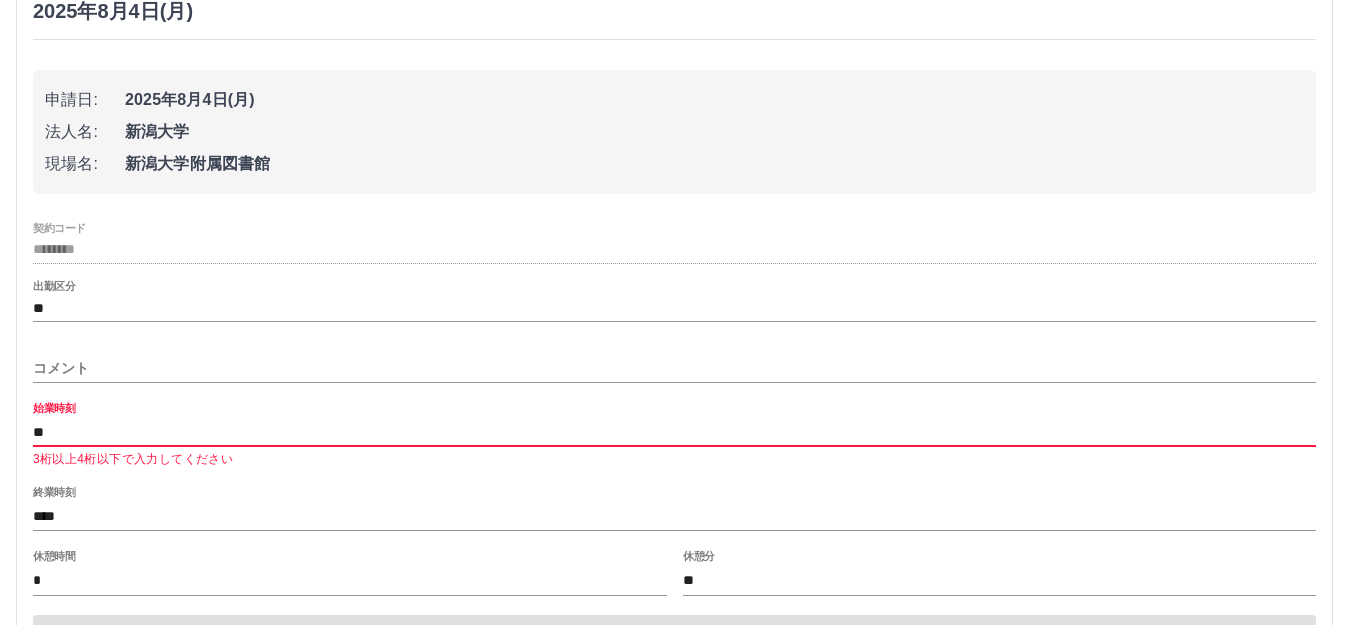 type on "*" 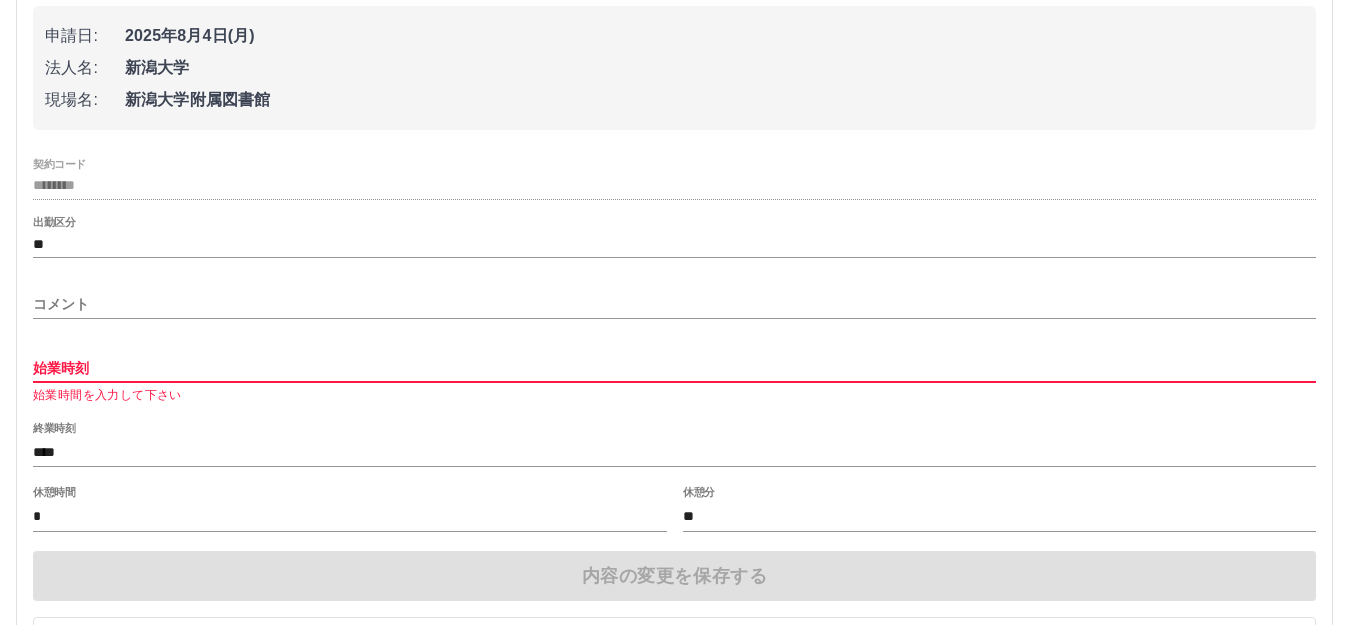 scroll, scrollTop: 300, scrollLeft: 0, axis: vertical 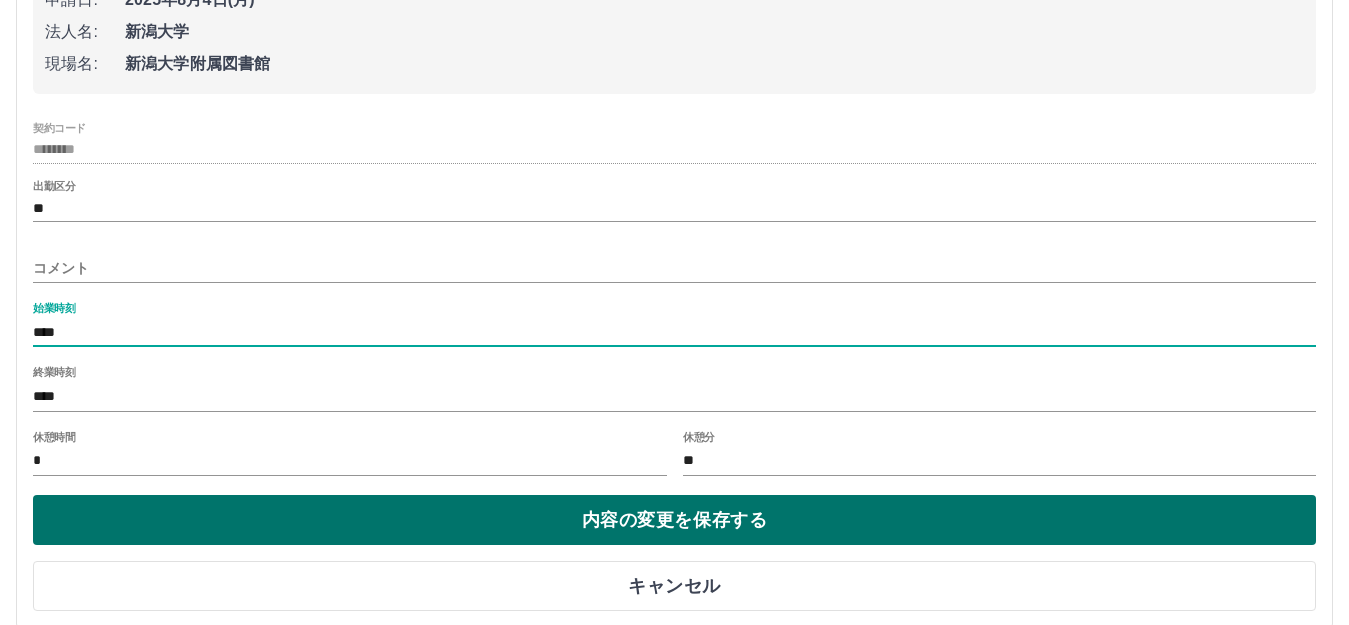 type on "****" 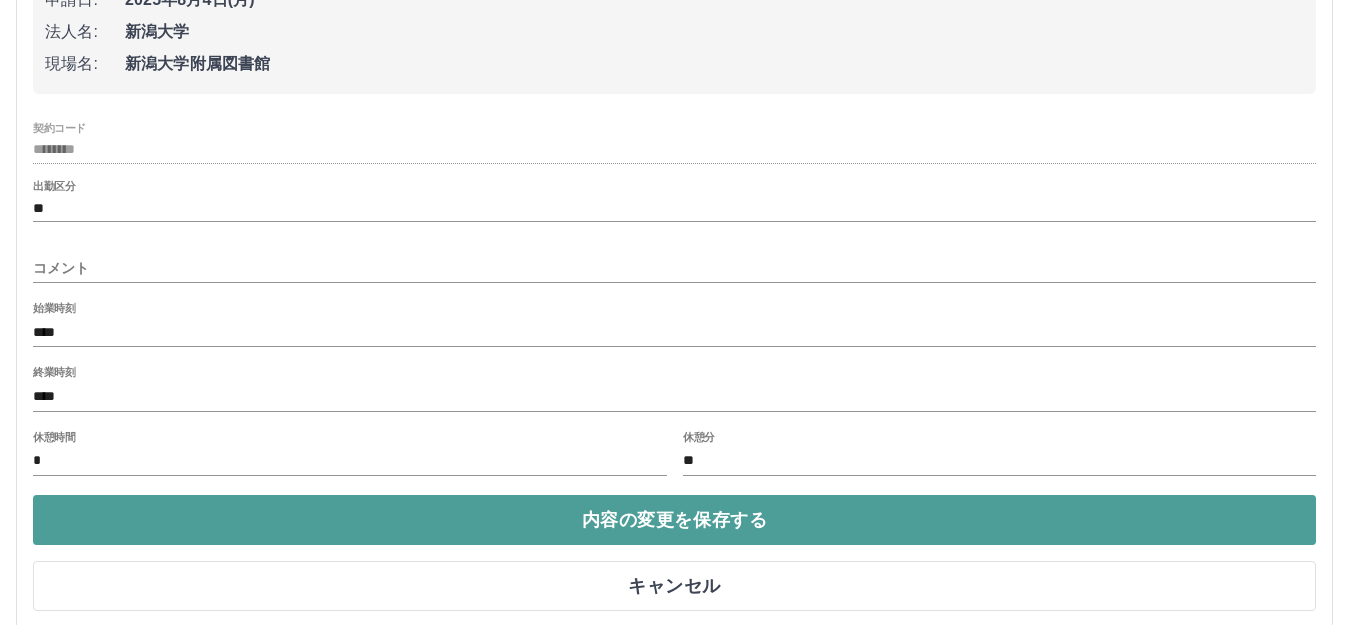 click on "内容の変更を保存する" at bounding box center (674, 520) 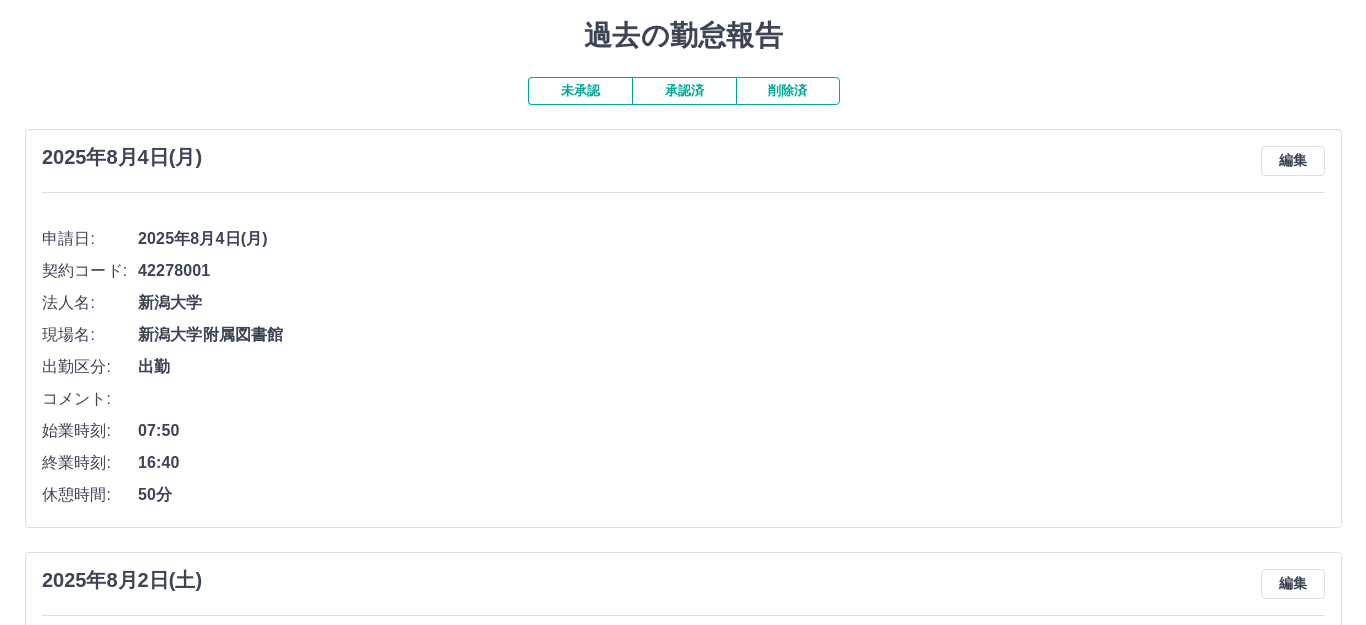 scroll, scrollTop: 0, scrollLeft: 0, axis: both 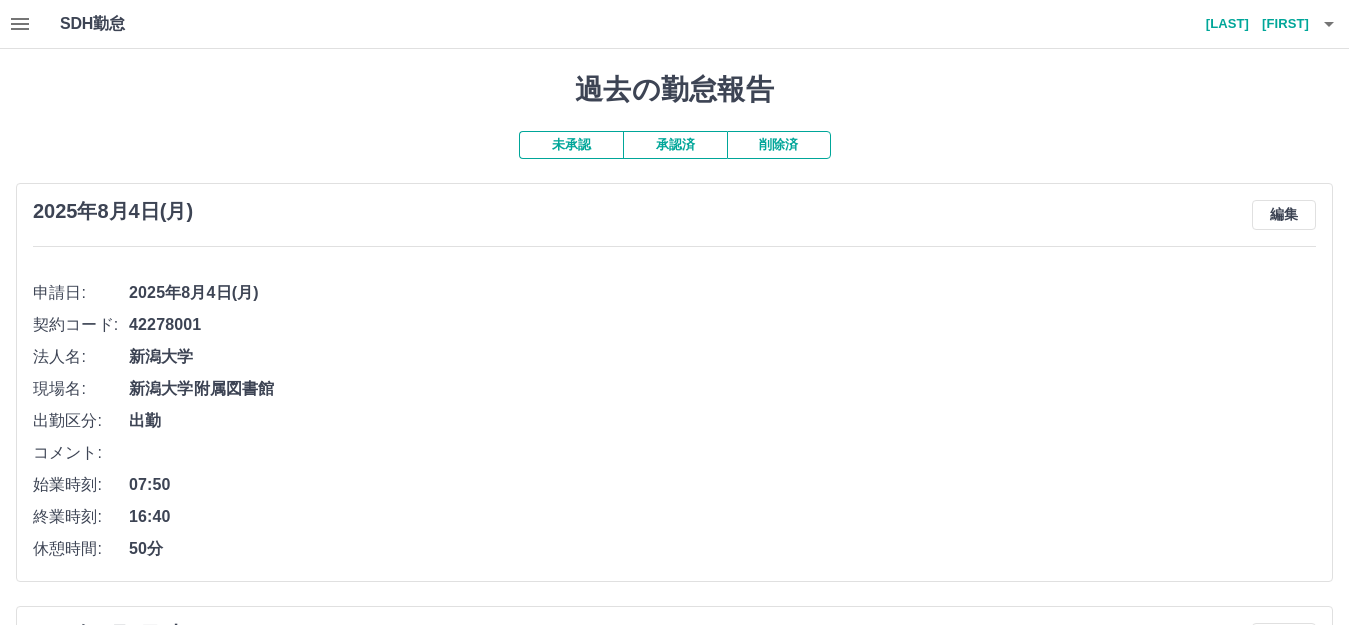 click on "岩井　百合香" at bounding box center (1249, 24) 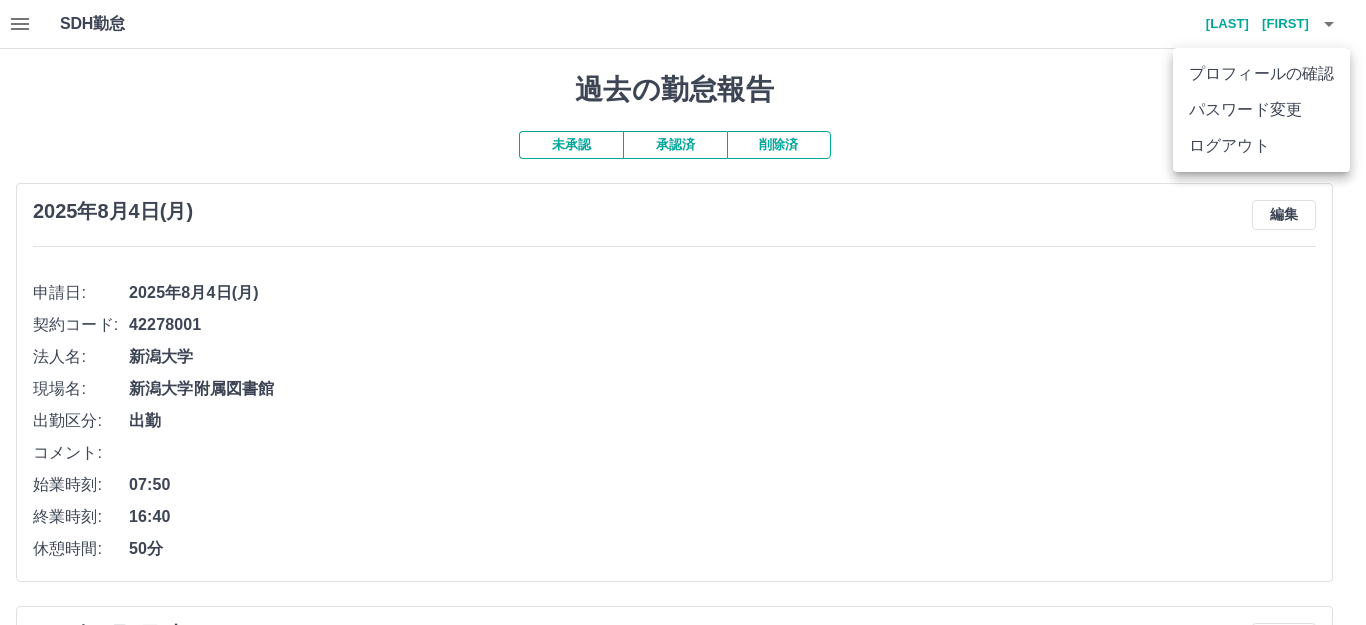 click on "ログアウト" at bounding box center (1261, 146) 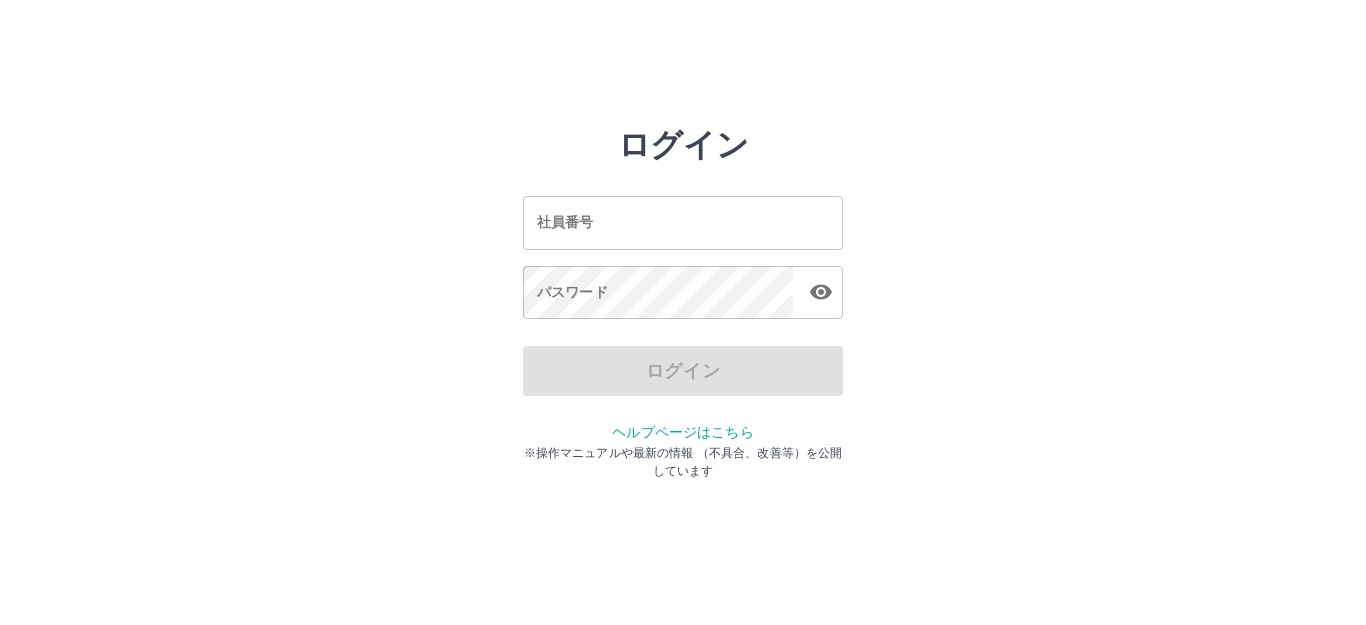 scroll, scrollTop: 0, scrollLeft: 0, axis: both 